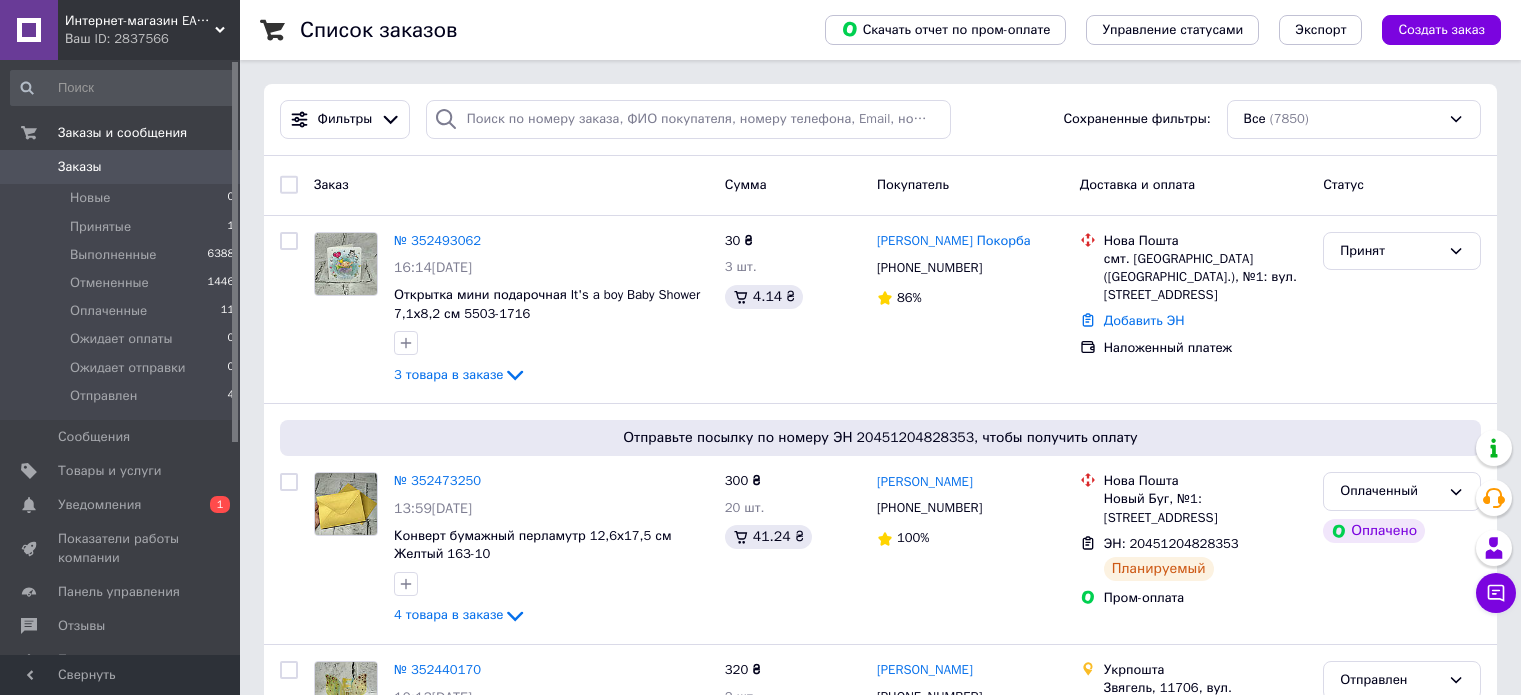 scroll, scrollTop: 0, scrollLeft: 0, axis: both 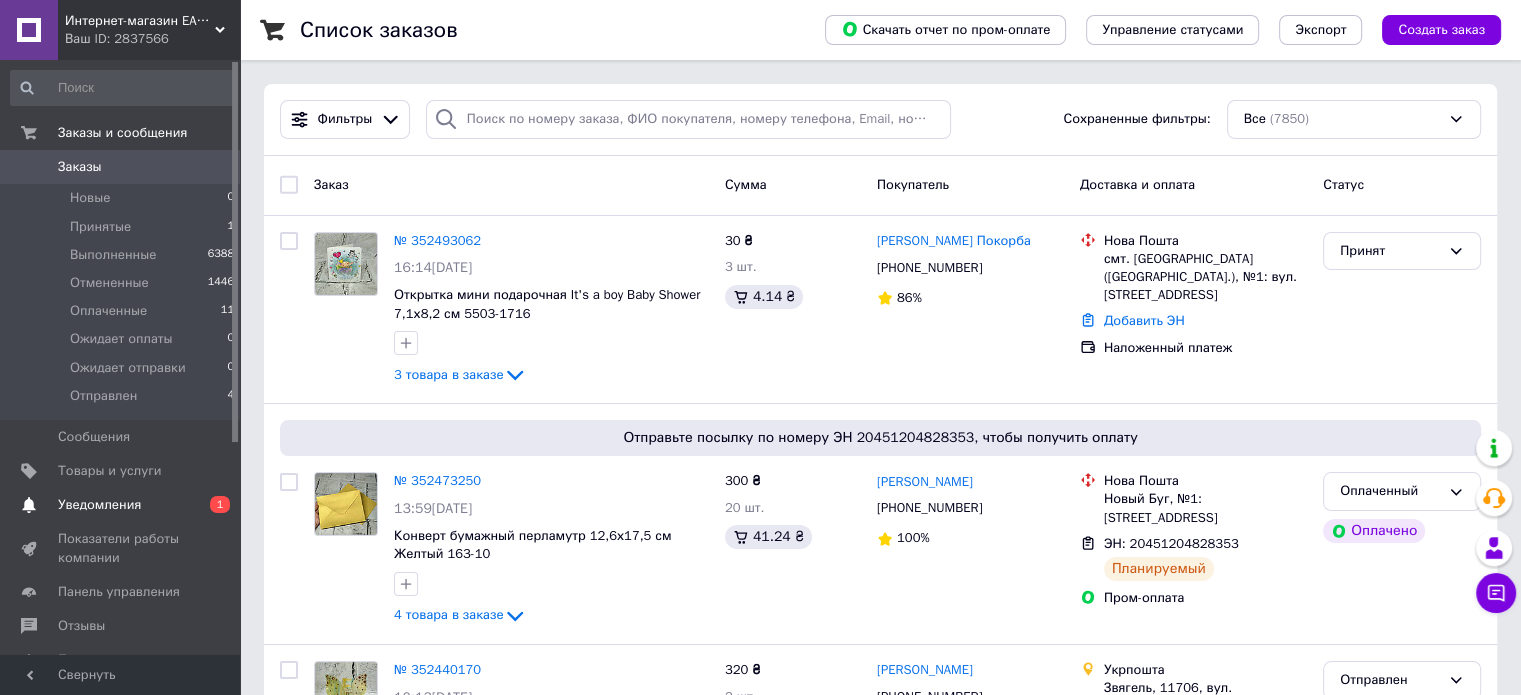 click on "Уведомления 0 1" at bounding box center (123, 505) 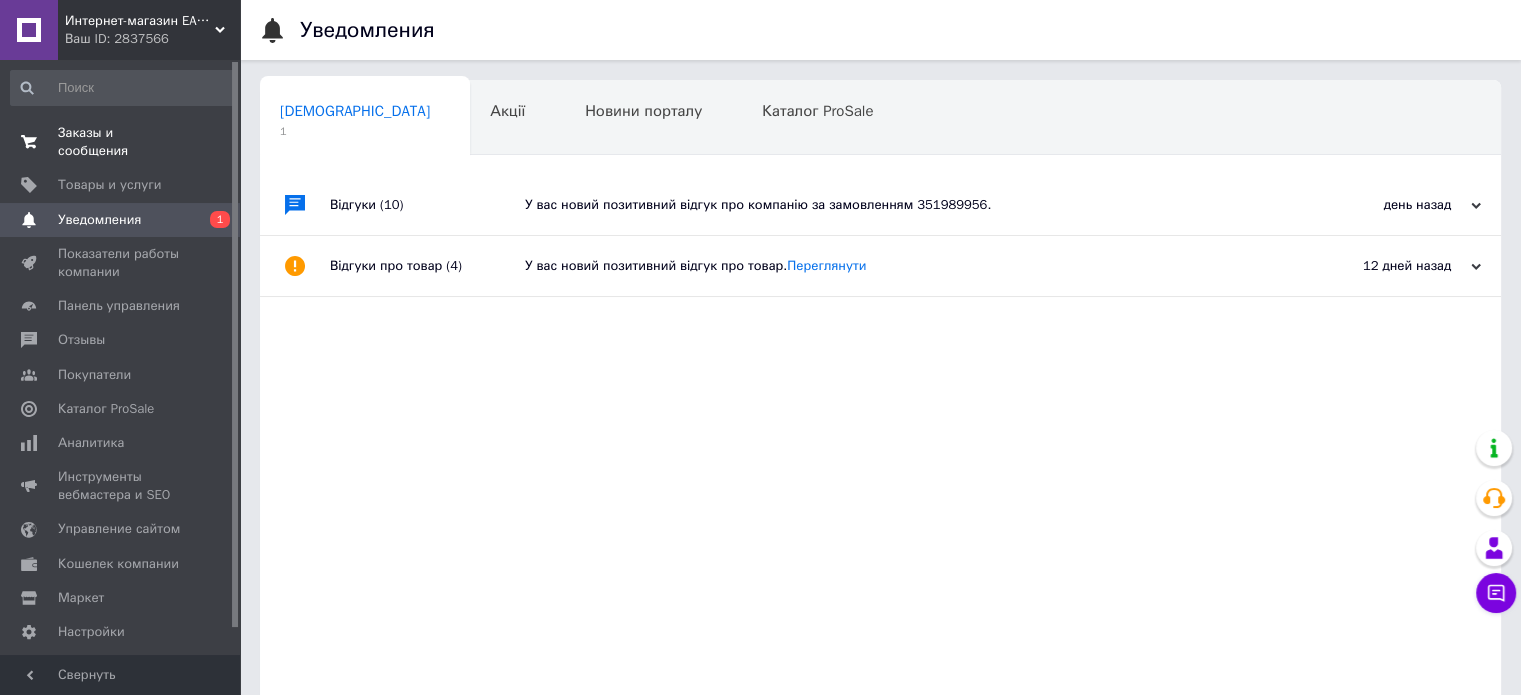 click on "Заказы и сообщения" at bounding box center [121, 142] 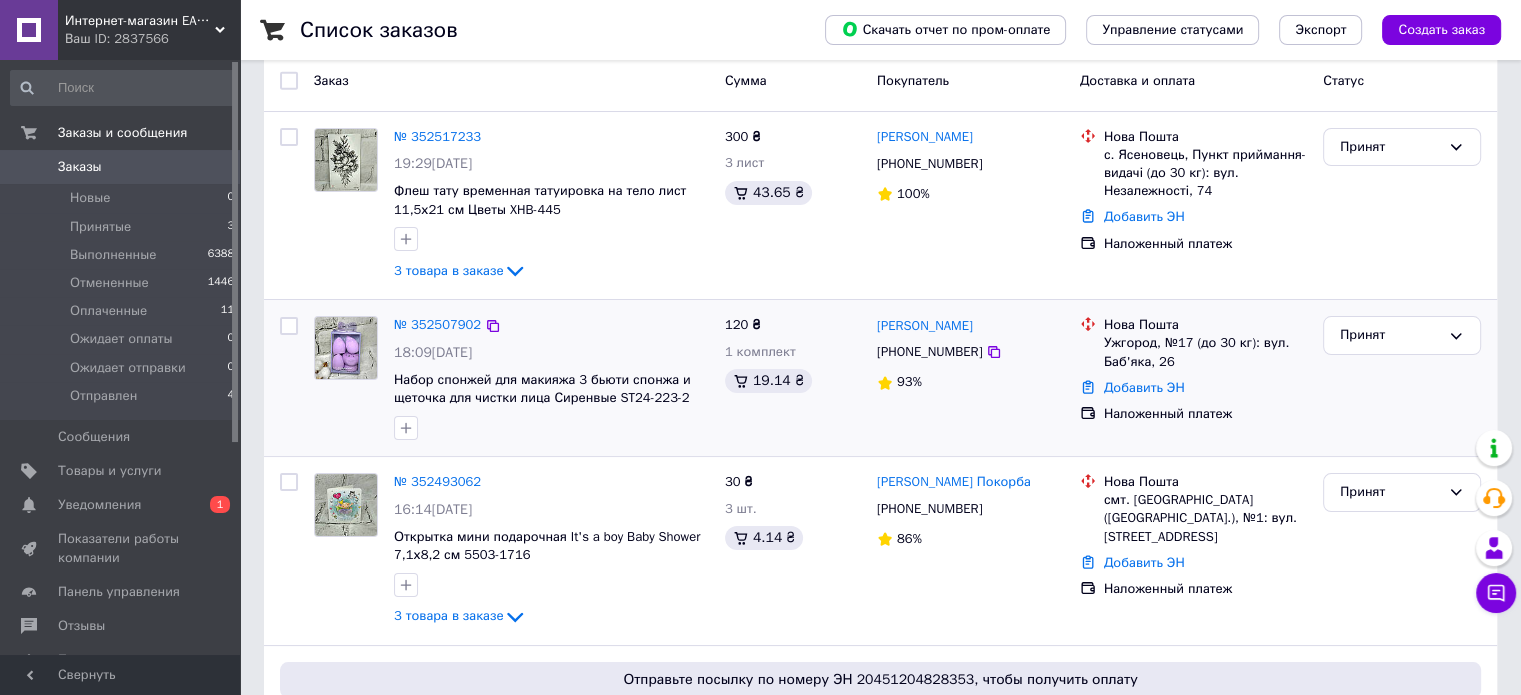 scroll, scrollTop: 100, scrollLeft: 0, axis: vertical 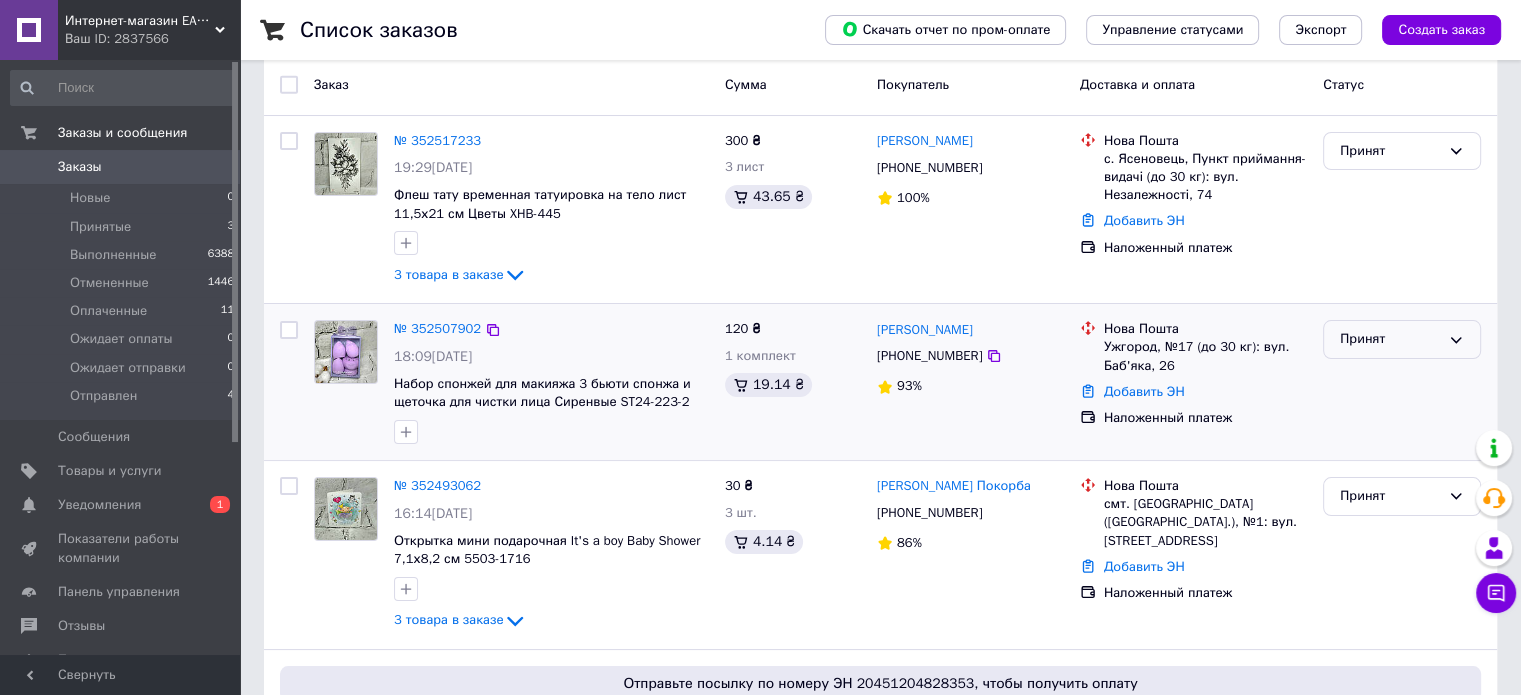 click on "Принят" at bounding box center (1402, 339) 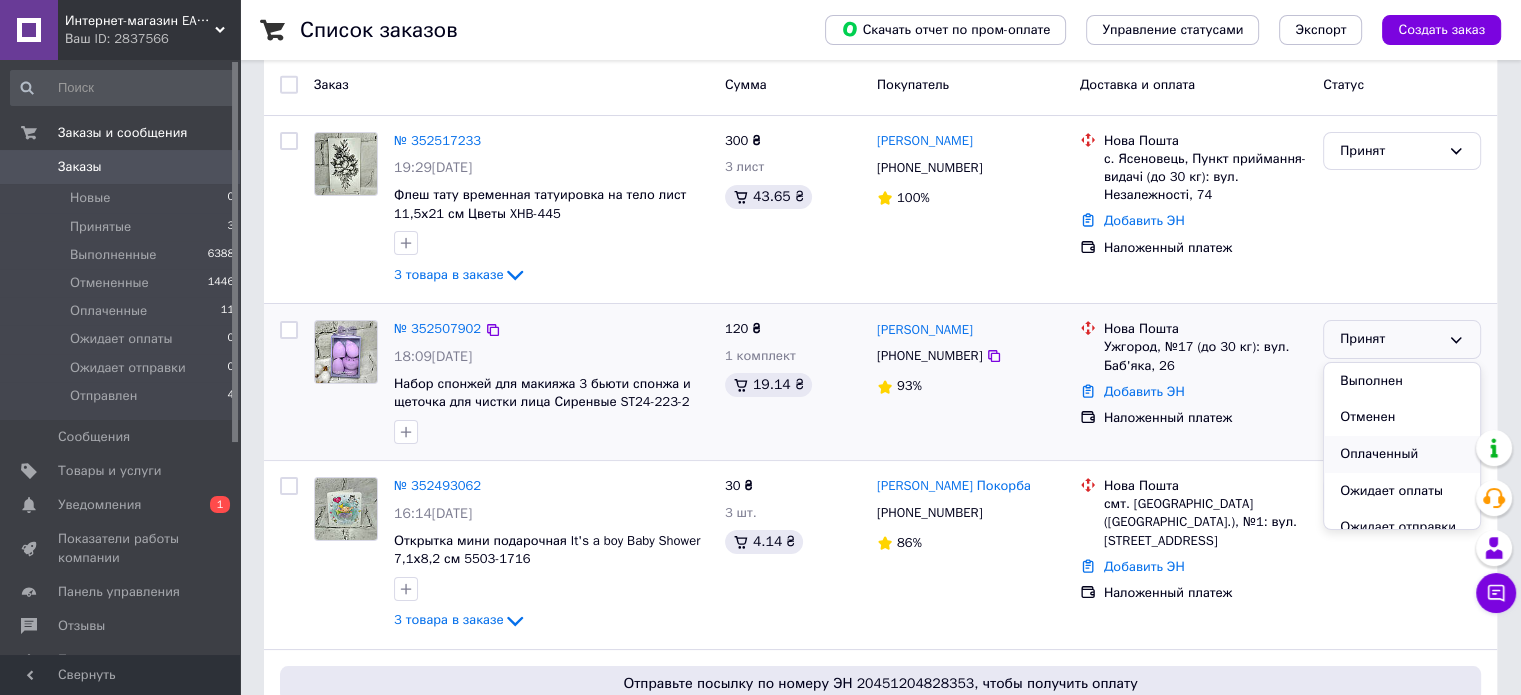 scroll, scrollTop: 53, scrollLeft: 0, axis: vertical 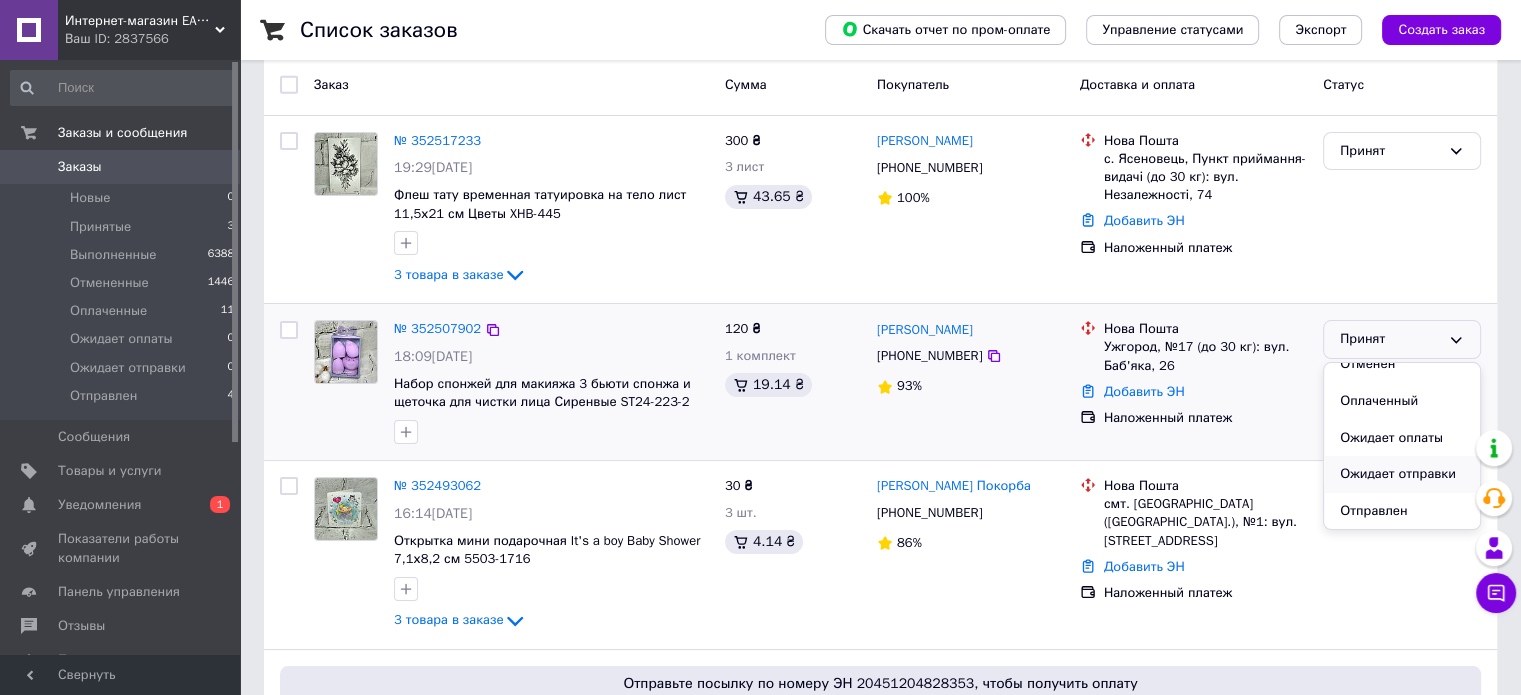 click on "Ожидает отправки" at bounding box center (1402, 474) 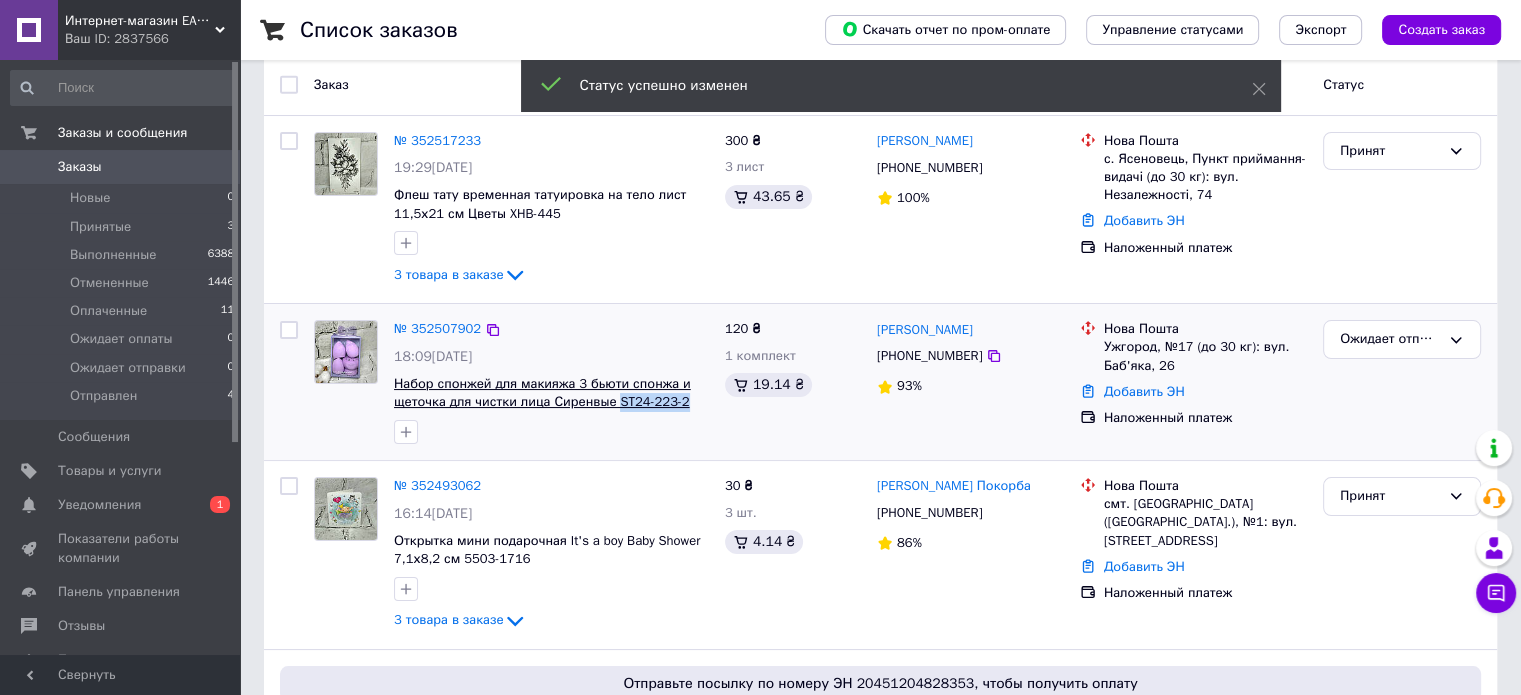 drag, startPoint x: 692, startPoint y: 403, endPoint x: 615, endPoint y: 406, distance: 77.05842 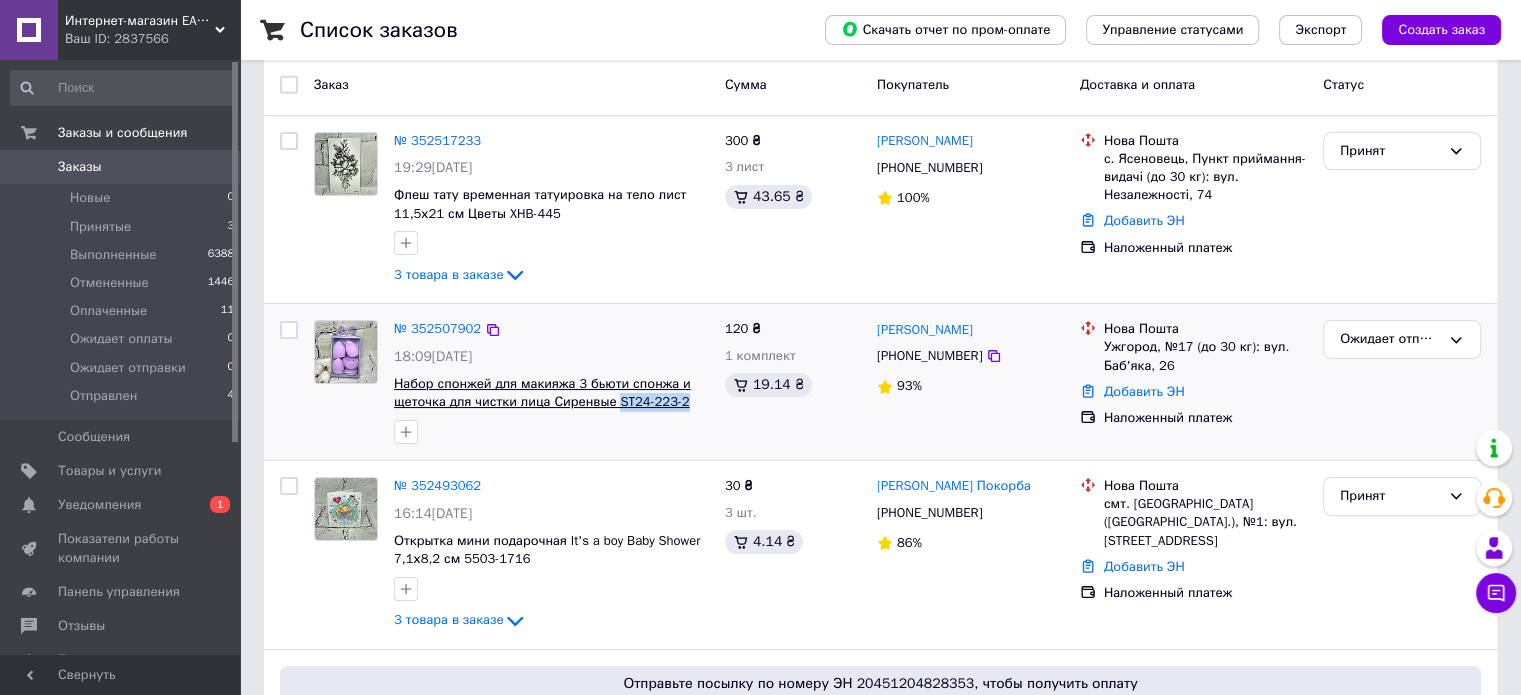 copy on "ST24-223-2" 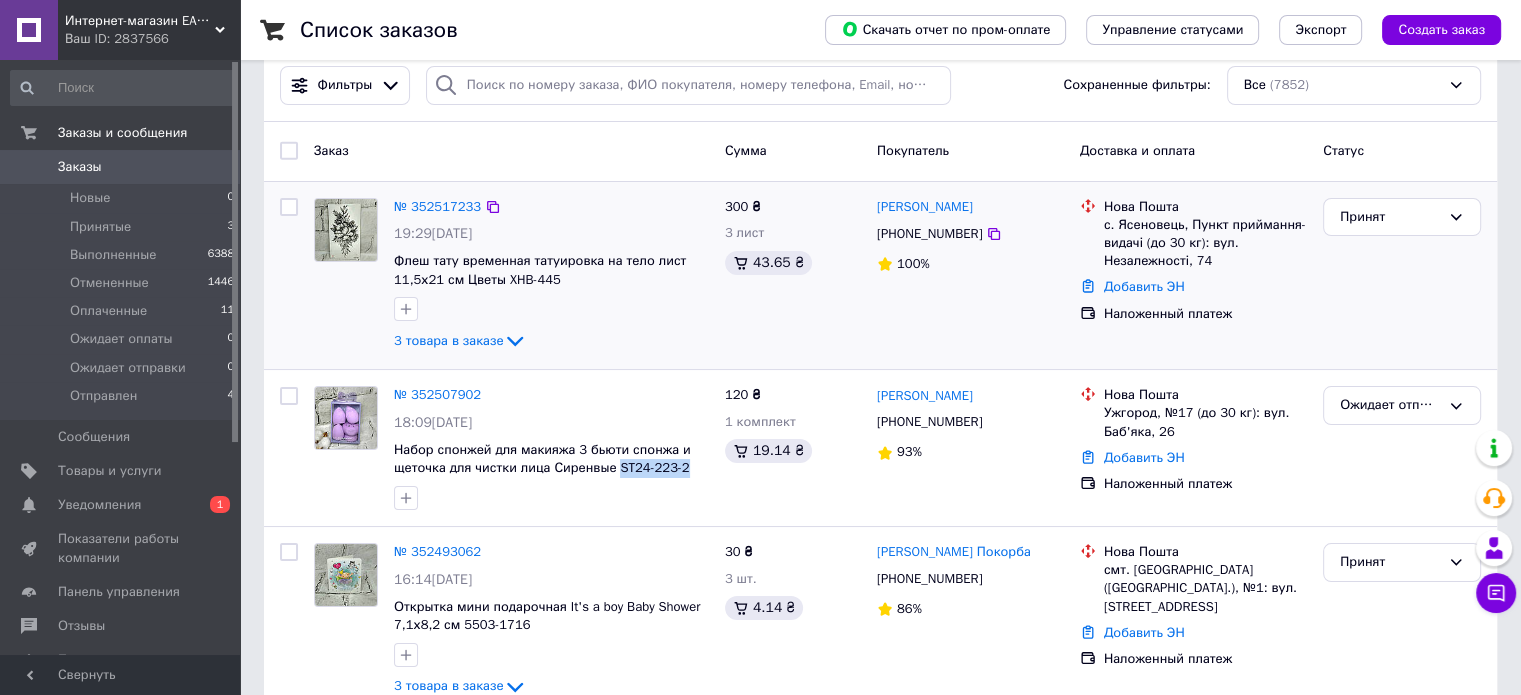 scroll, scrollTop: 0, scrollLeft: 0, axis: both 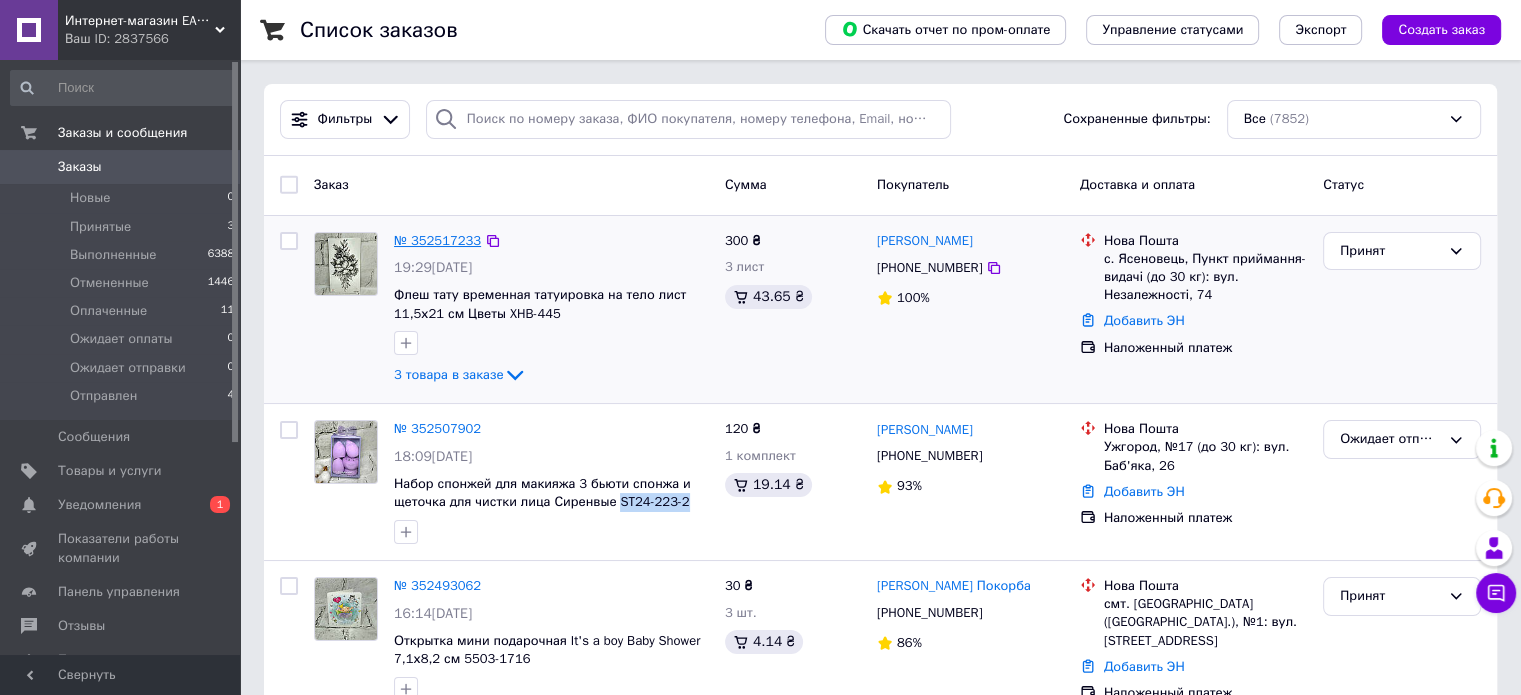 click on "№ 352517233" at bounding box center (437, 240) 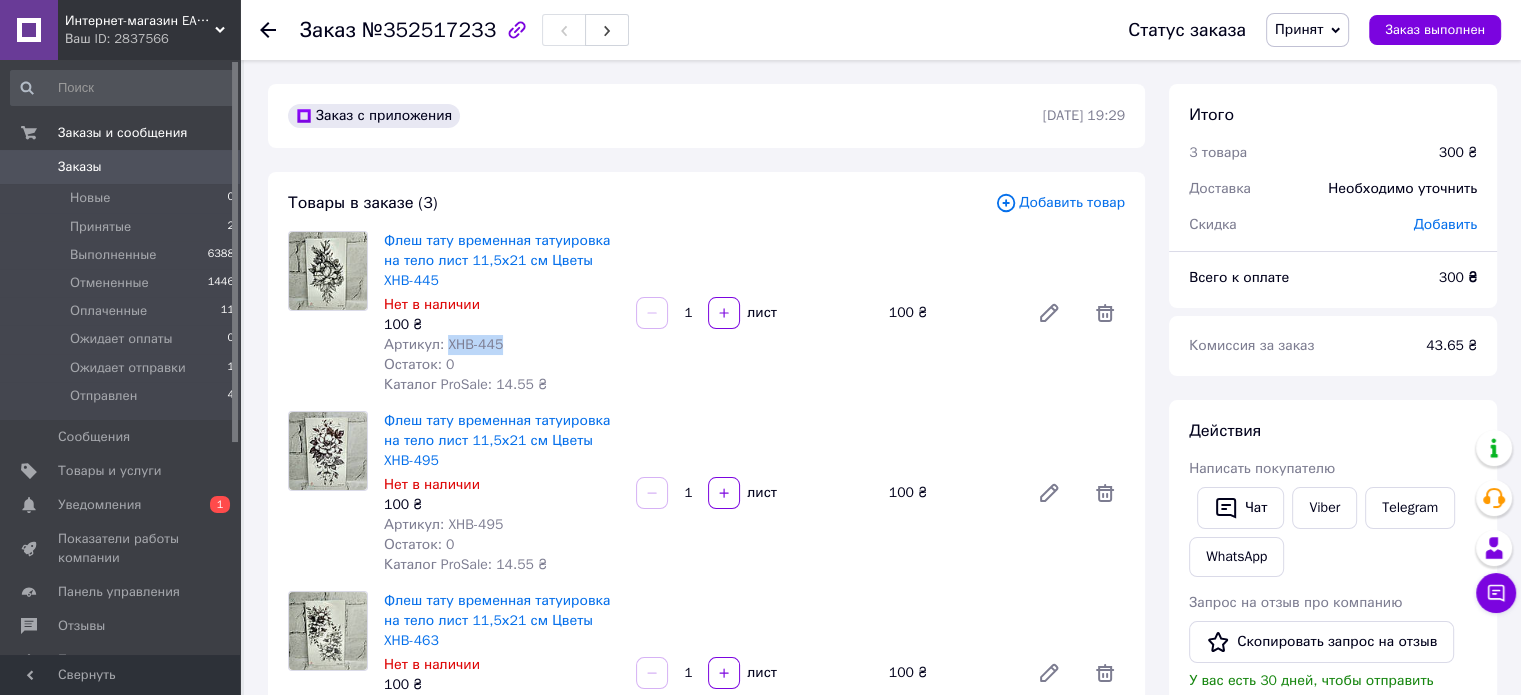 drag, startPoint x: 462, startPoint y: 325, endPoint x: 544, endPoint y: 325, distance: 82 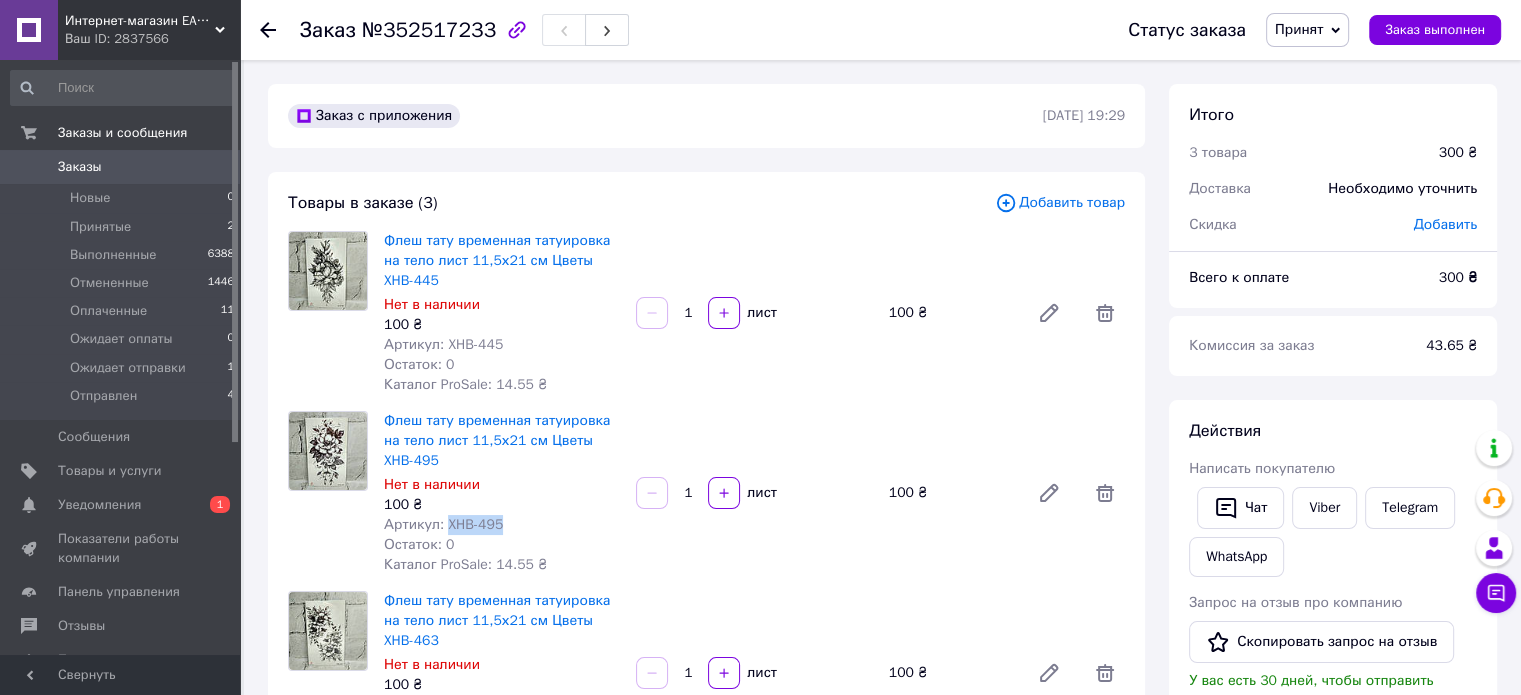 drag, startPoint x: 444, startPoint y: 487, endPoint x: 553, endPoint y: 486, distance: 109.004585 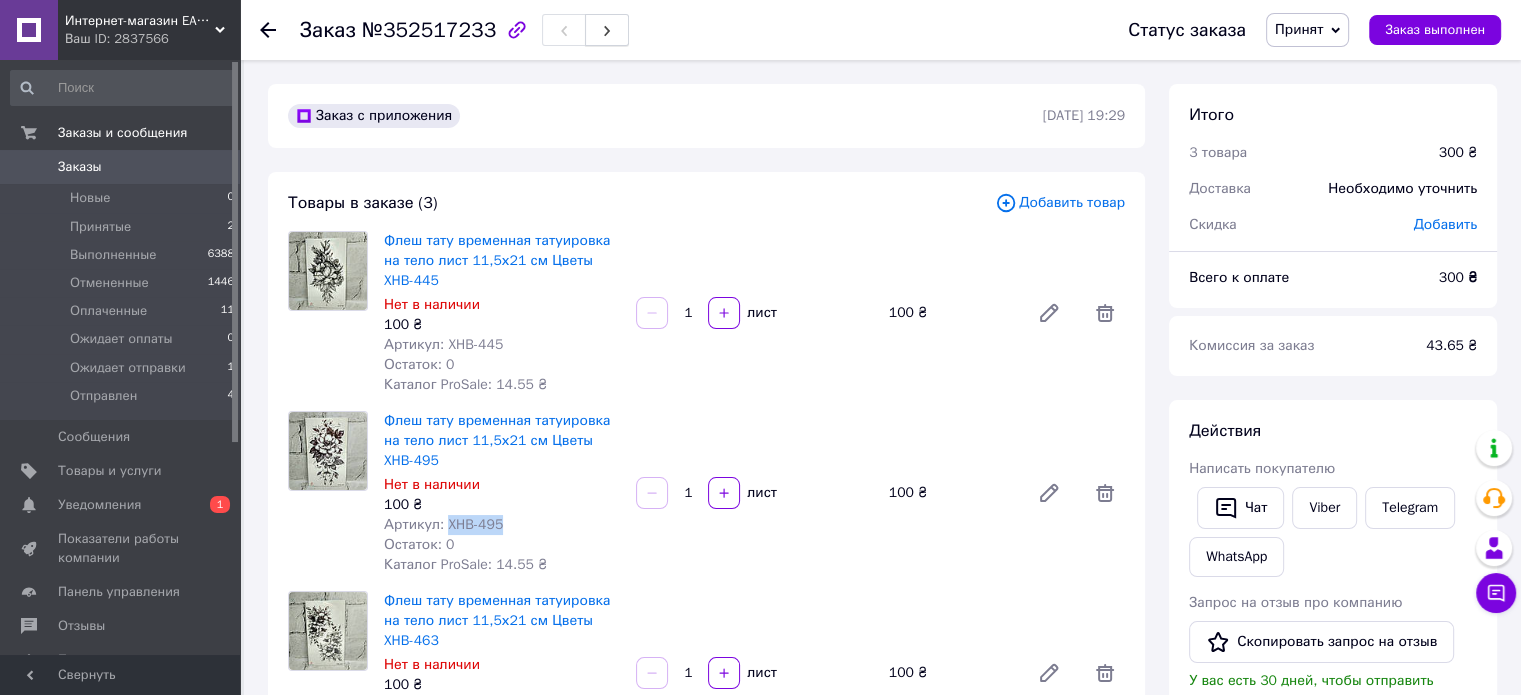 copy on "XHB-495" 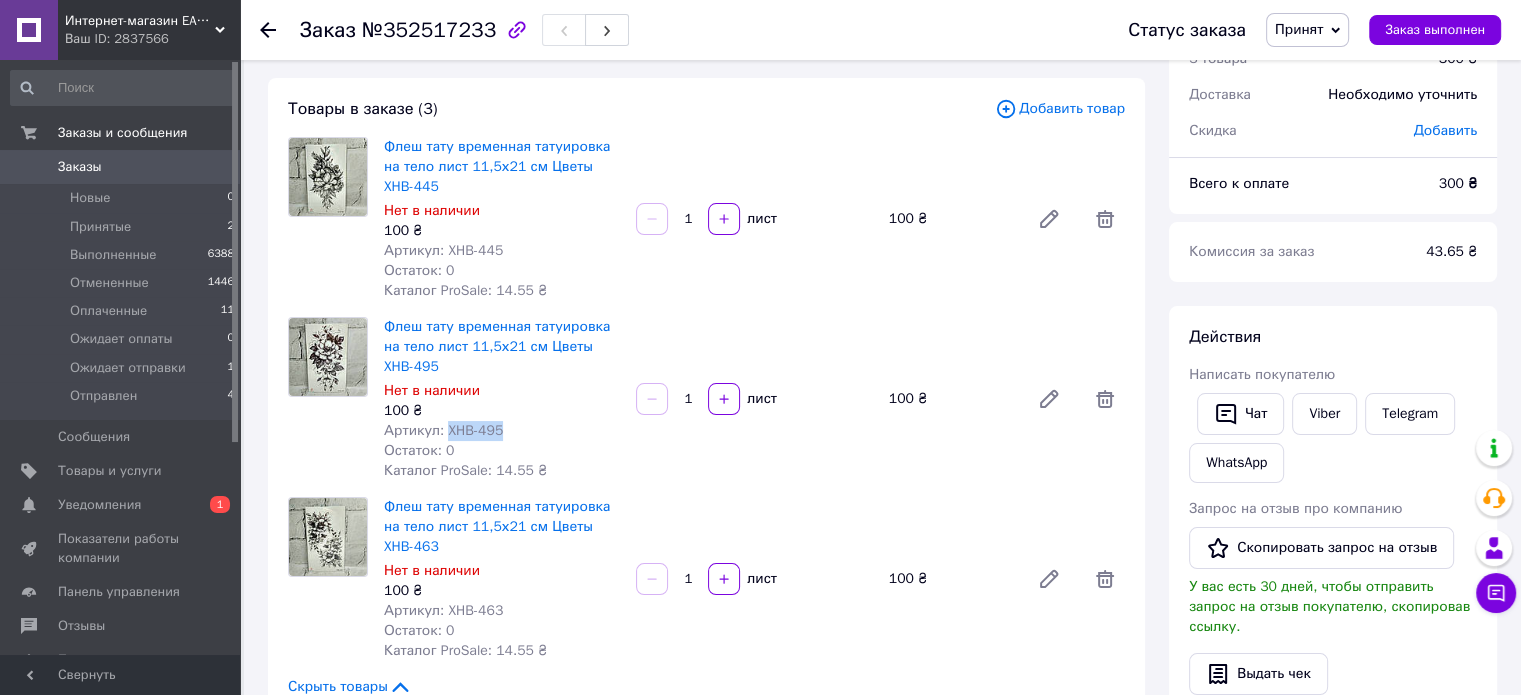 scroll, scrollTop: 300, scrollLeft: 0, axis: vertical 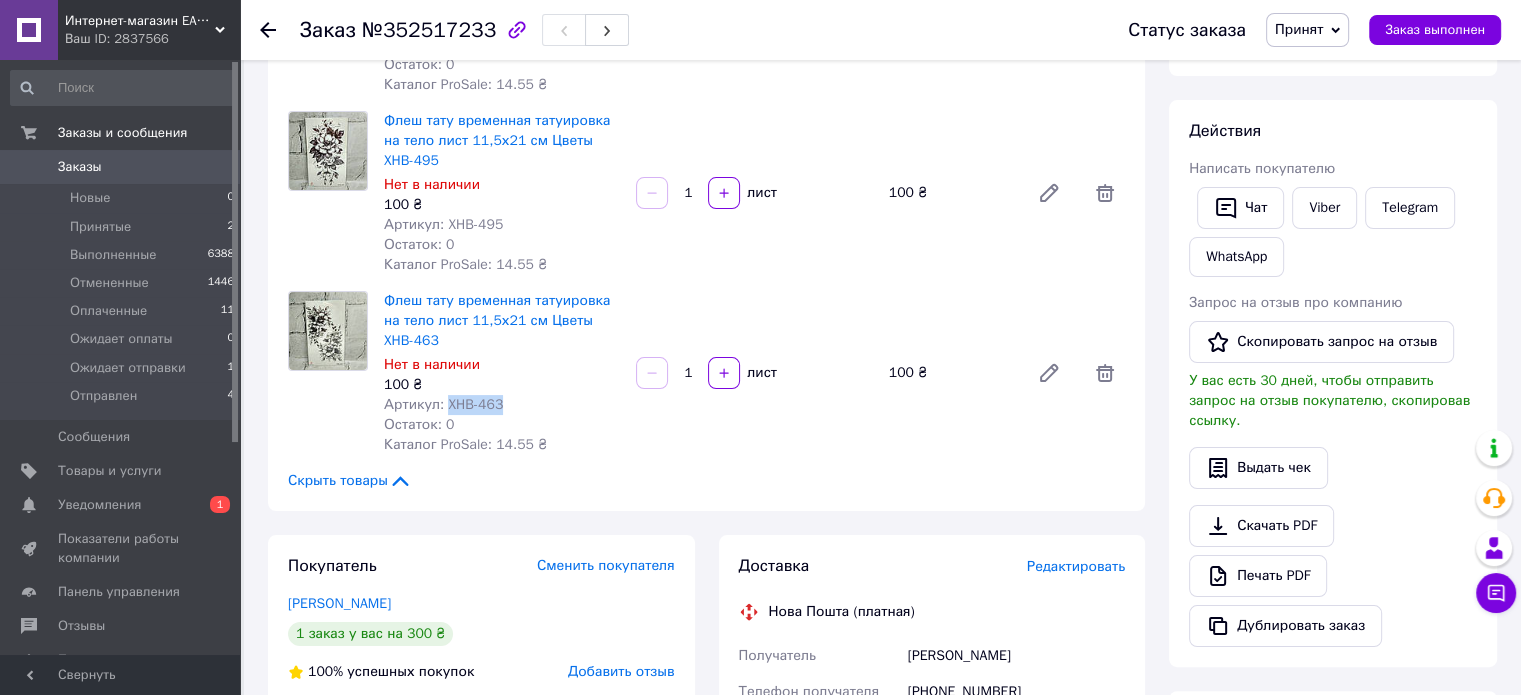 drag, startPoint x: 444, startPoint y: 346, endPoint x: 549, endPoint y: 347, distance: 105.00476 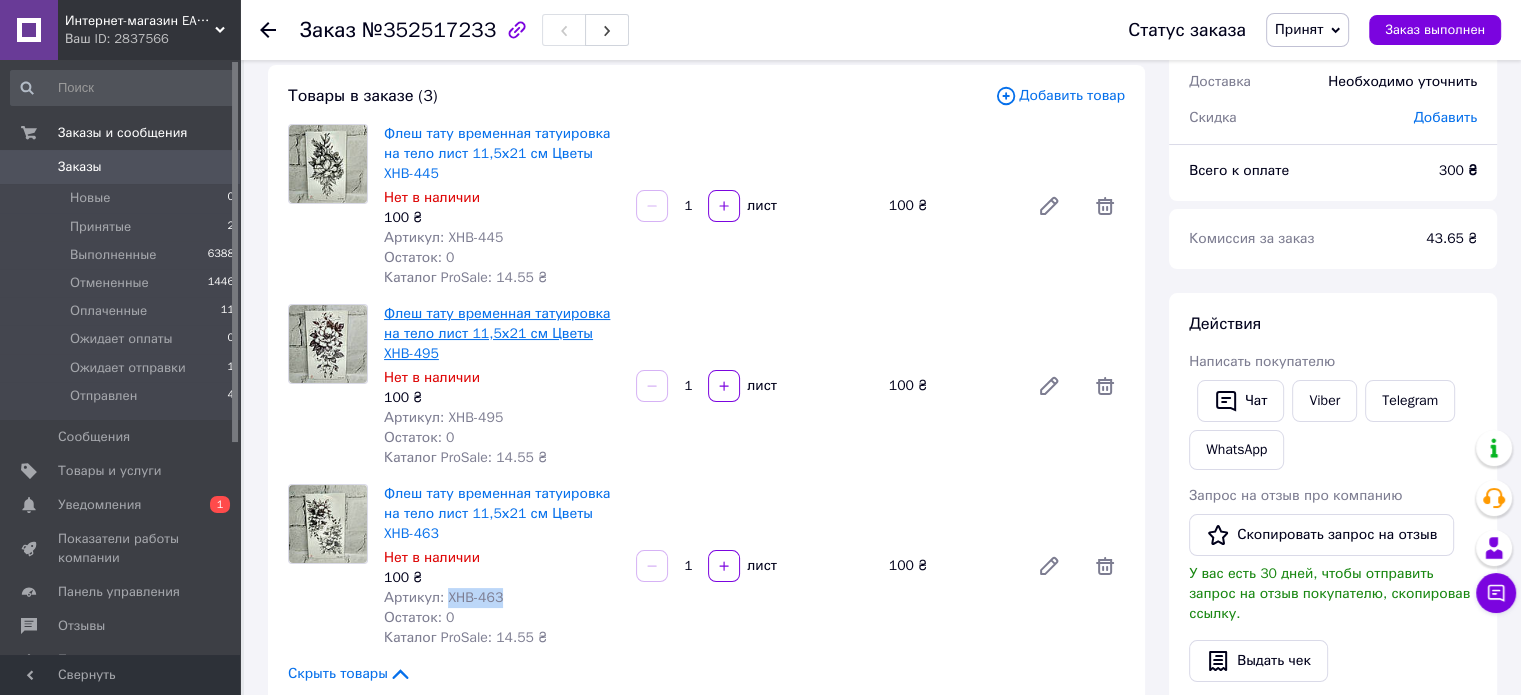 scroll, scrollTop: 100, scrollLeft: 0, axis: vertical 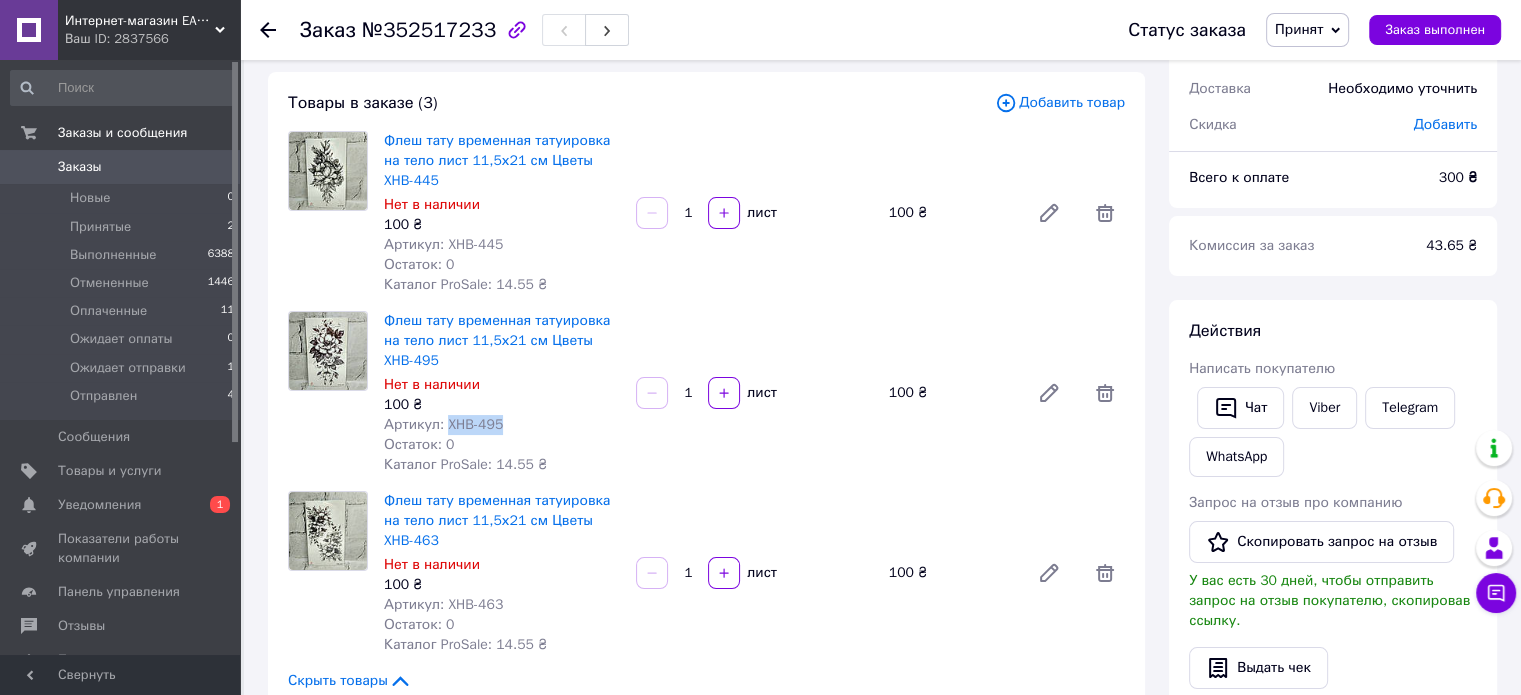 drag, startPoint x: 447, startPoint y: 383, endPoint x: 535, endPoint y: 378, distance: 88.14193 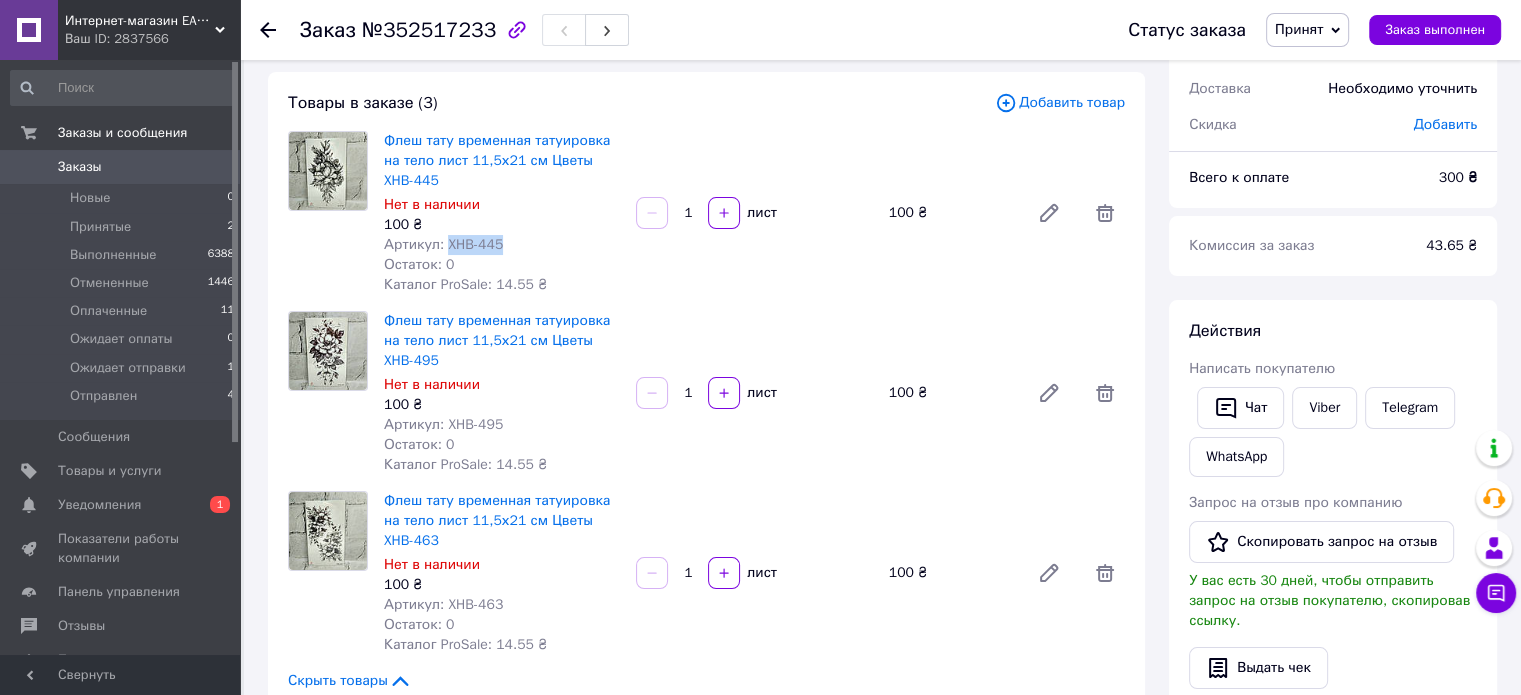 drag, startPoint x: 444, startPoint y: 220, endPoint x: 552, endPoint y: 223, distance: 108.04166 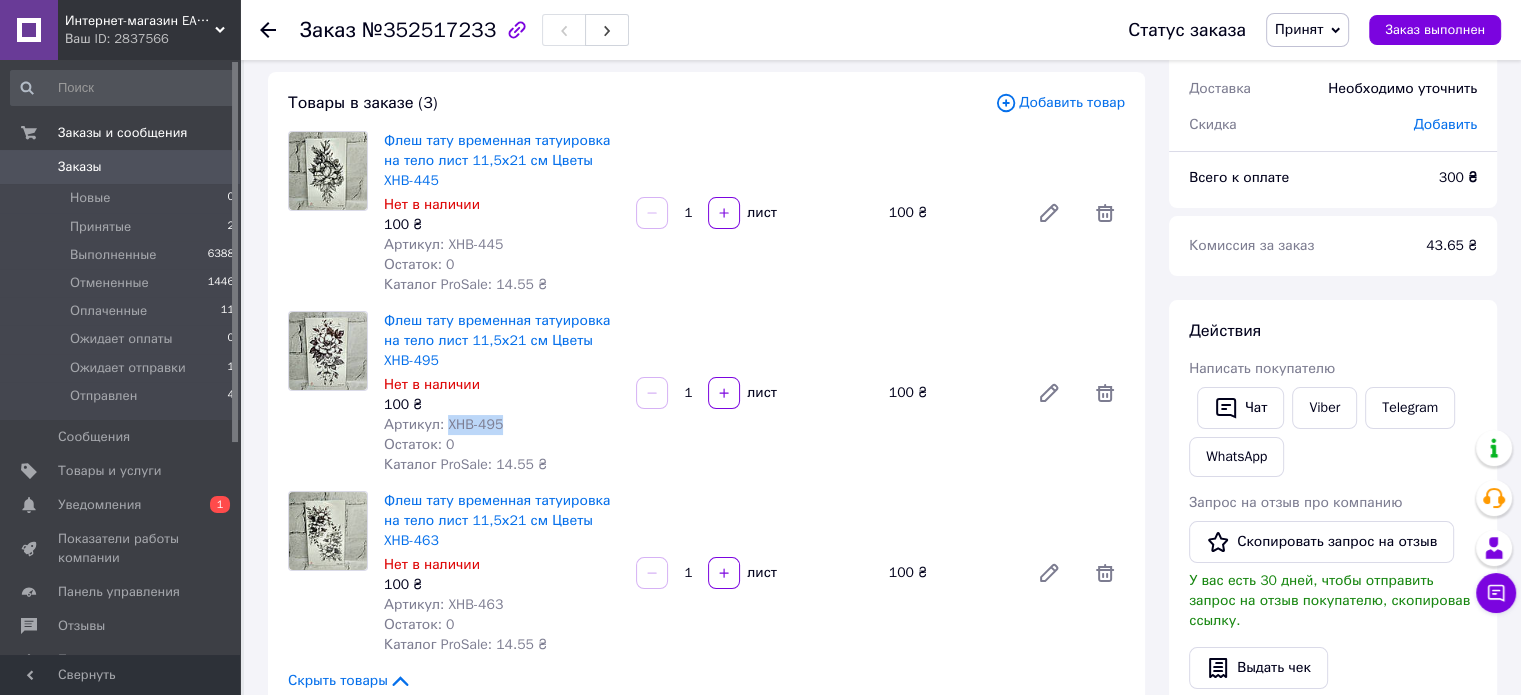 drag, startPoint x: 447, startPoint y: 385, endPoint x: 527, endPoint y: 385, distance: 80 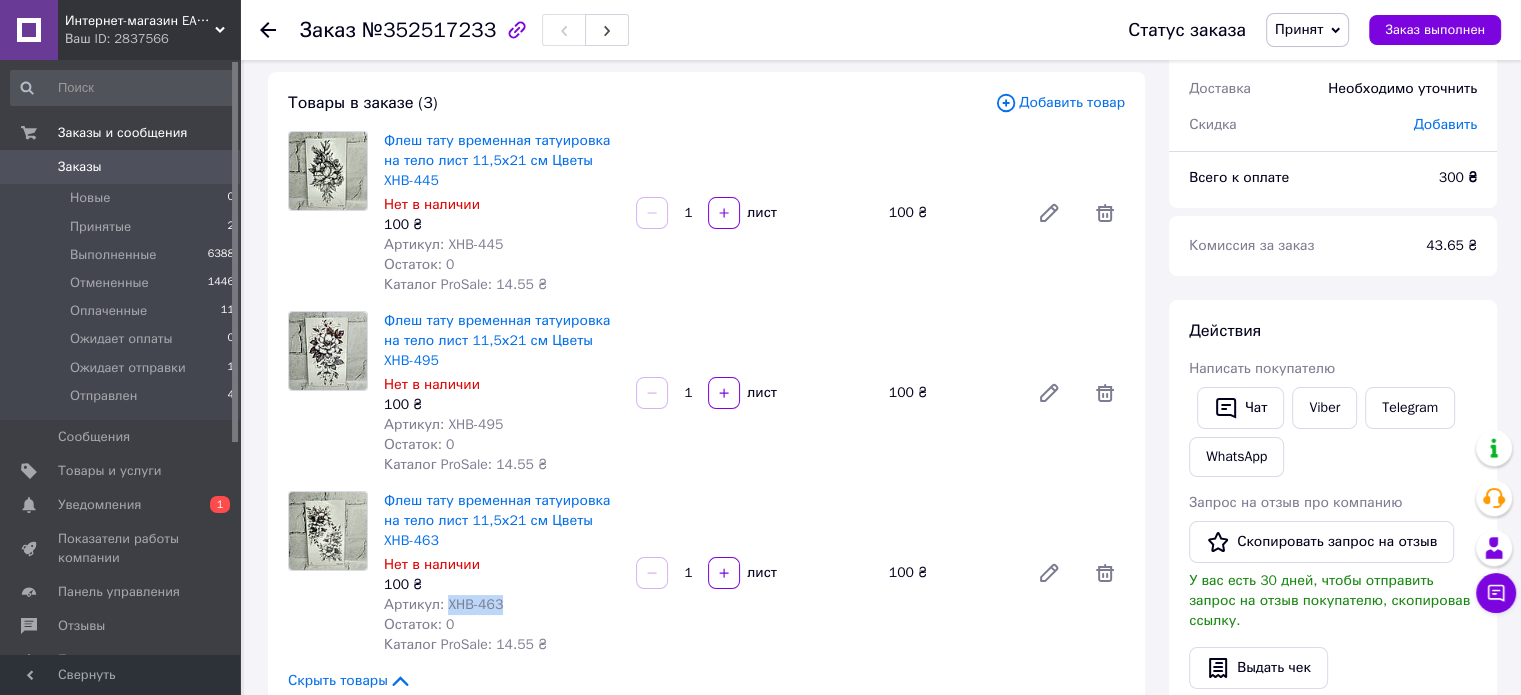 drag, startPoint x: 444, startPoint y: 545, endPoint x: 558, endPoint y: 543, distance: 114.01754 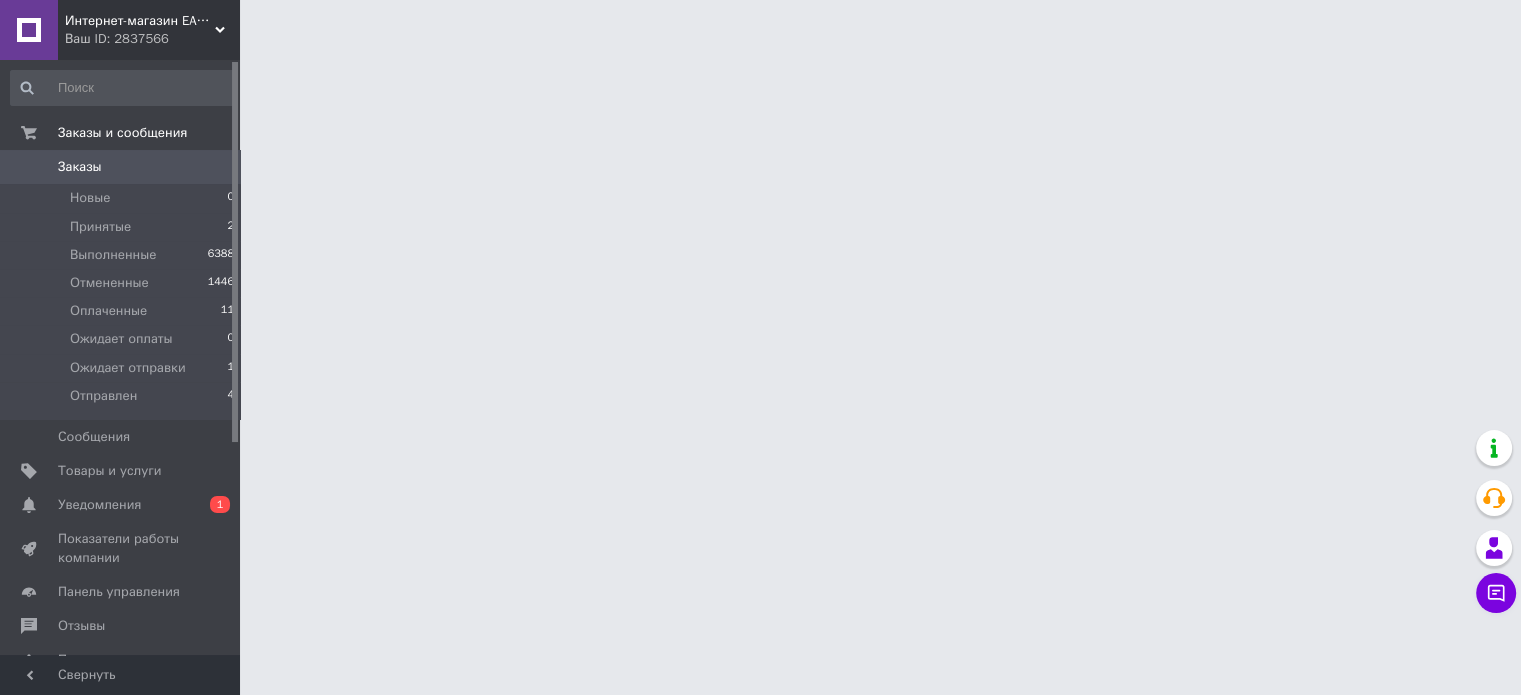 scroll, scrollTop: 0, scrollLeft: 0, axis: both 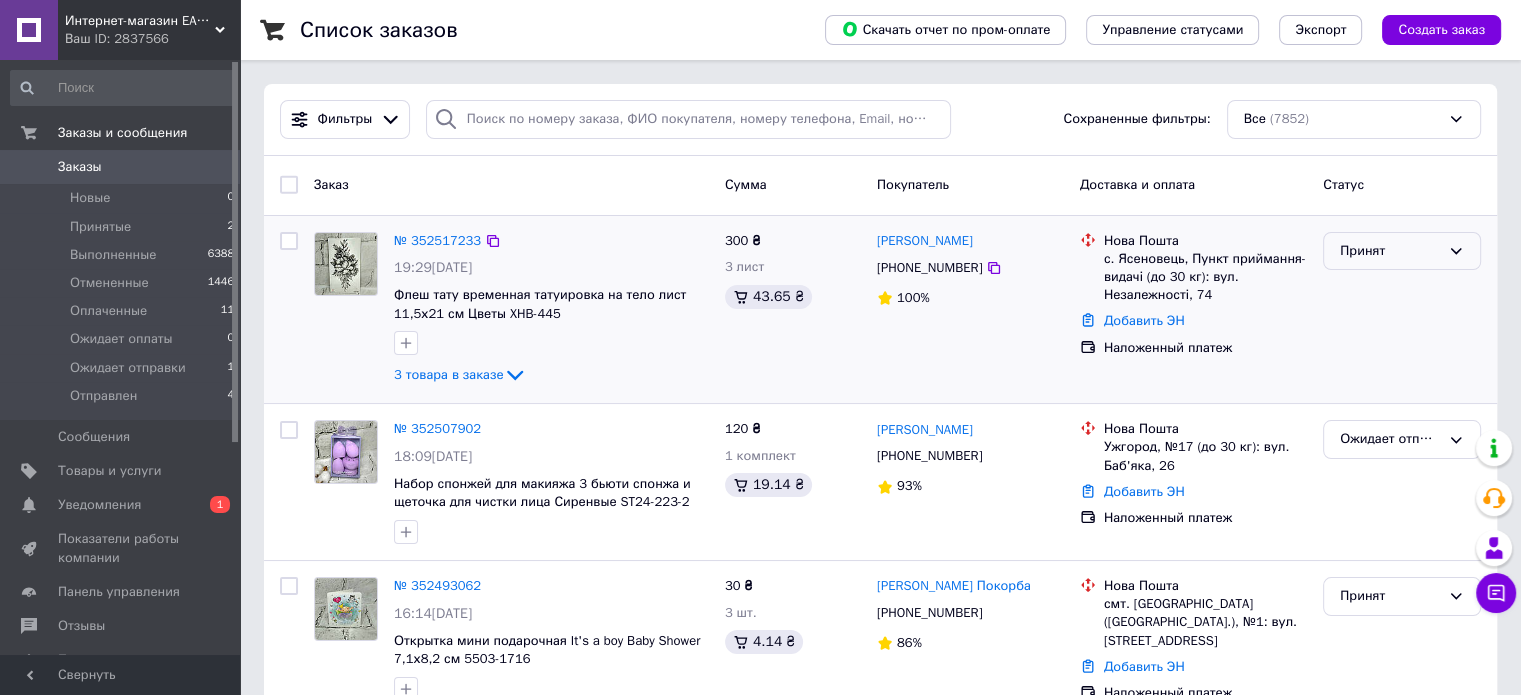 click on "Принят" at bounding box center (1390, 251) 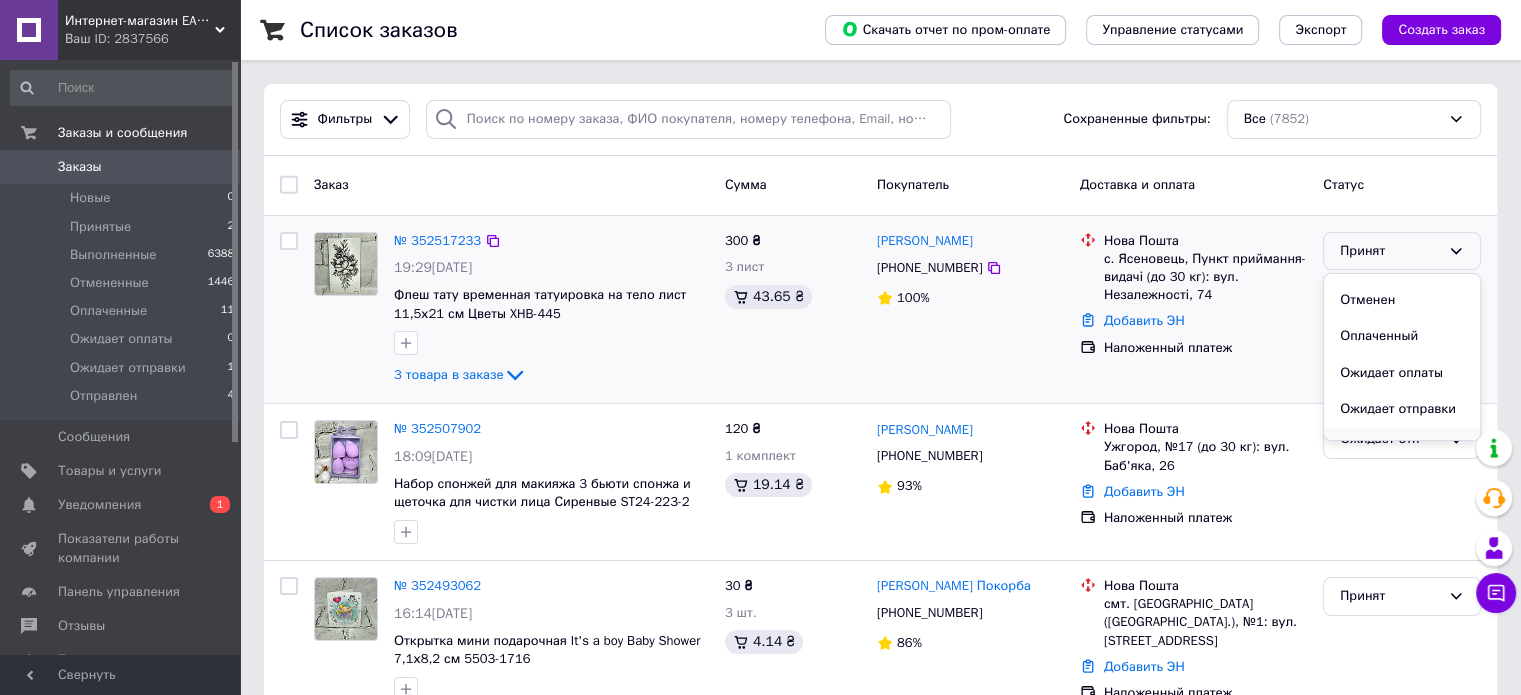 scroll, scrollTop: 53, scrollLeft: 0, axis: vertical 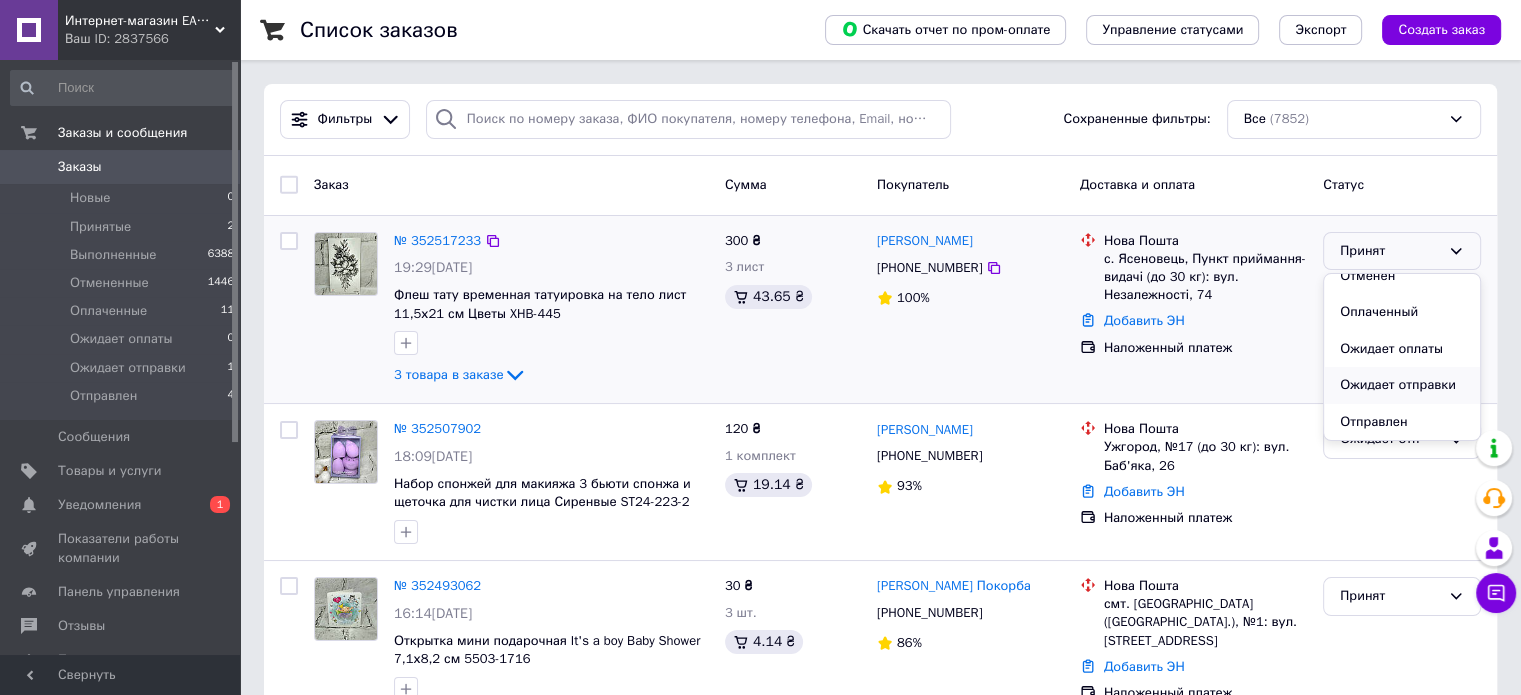 click on "Ожидает отправки" at bounding box center [1402, 385] 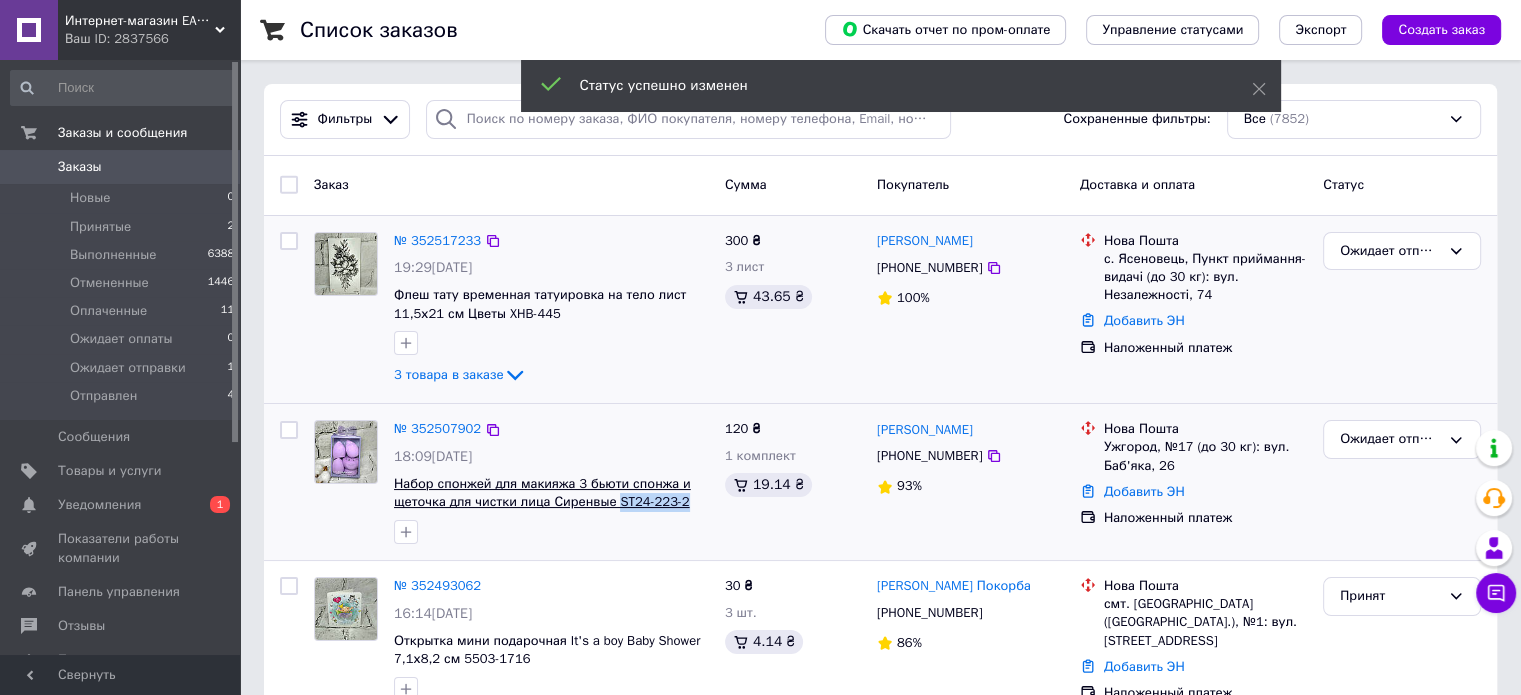 drag, startPoint x: 684, startPoint y: 501, endPoint x: 614, endPoint y: 509, distance: 70.45566 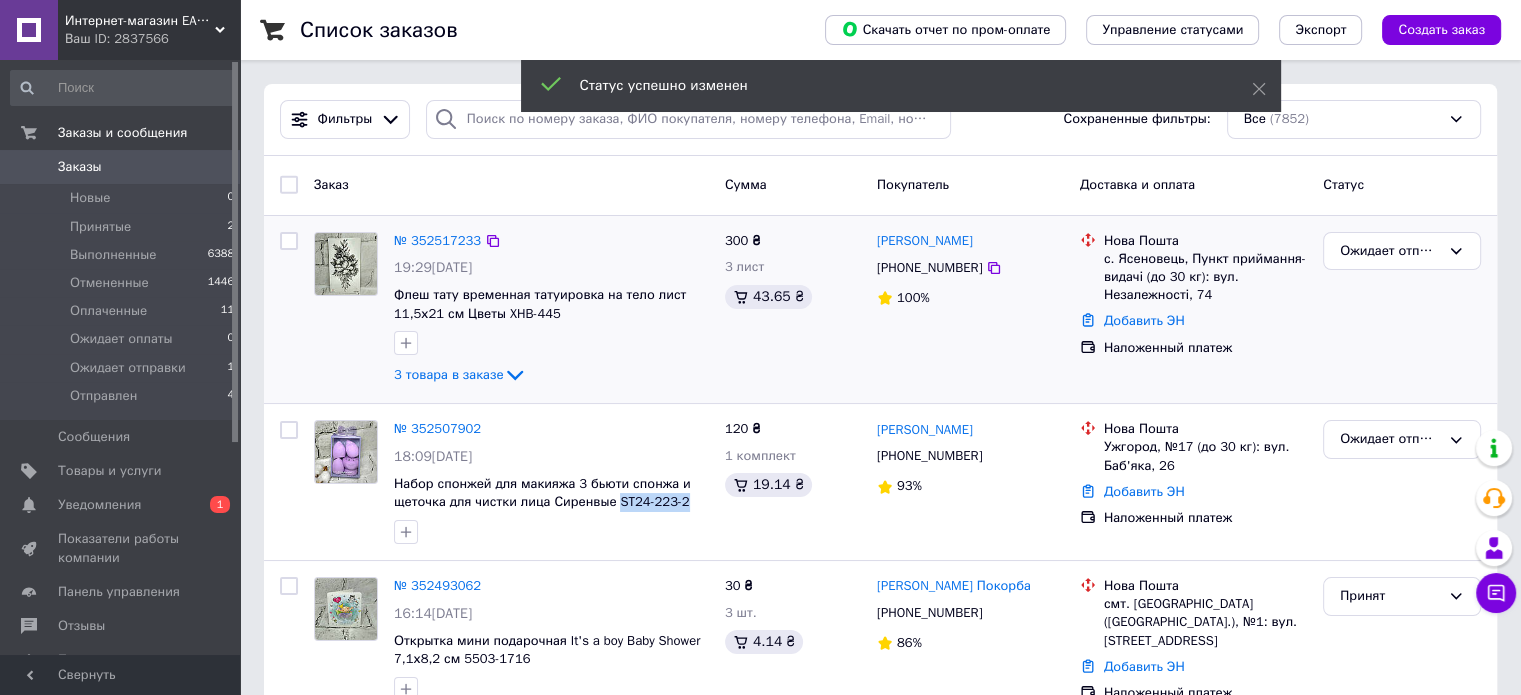 copy on "ST24-223-2" 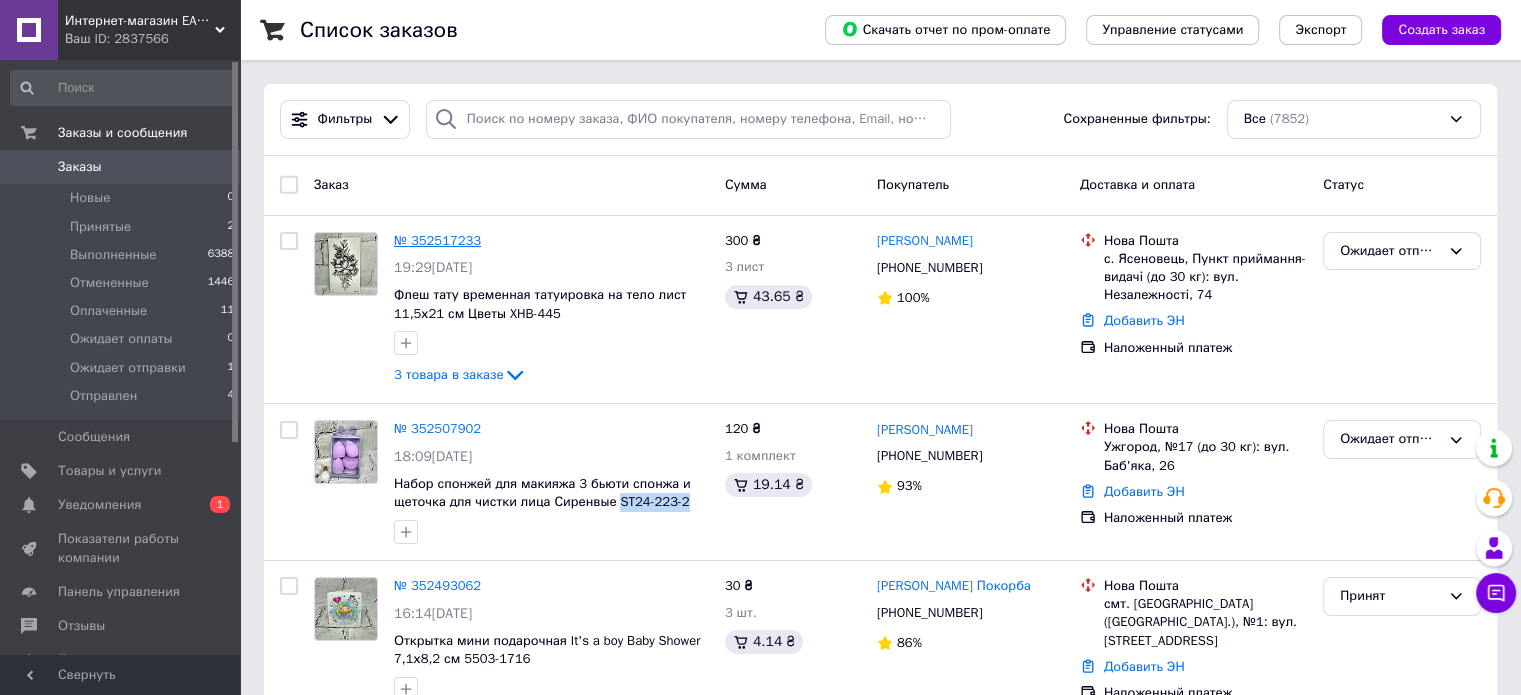 click on "№ 352517233" at bounding box center [437, 240] 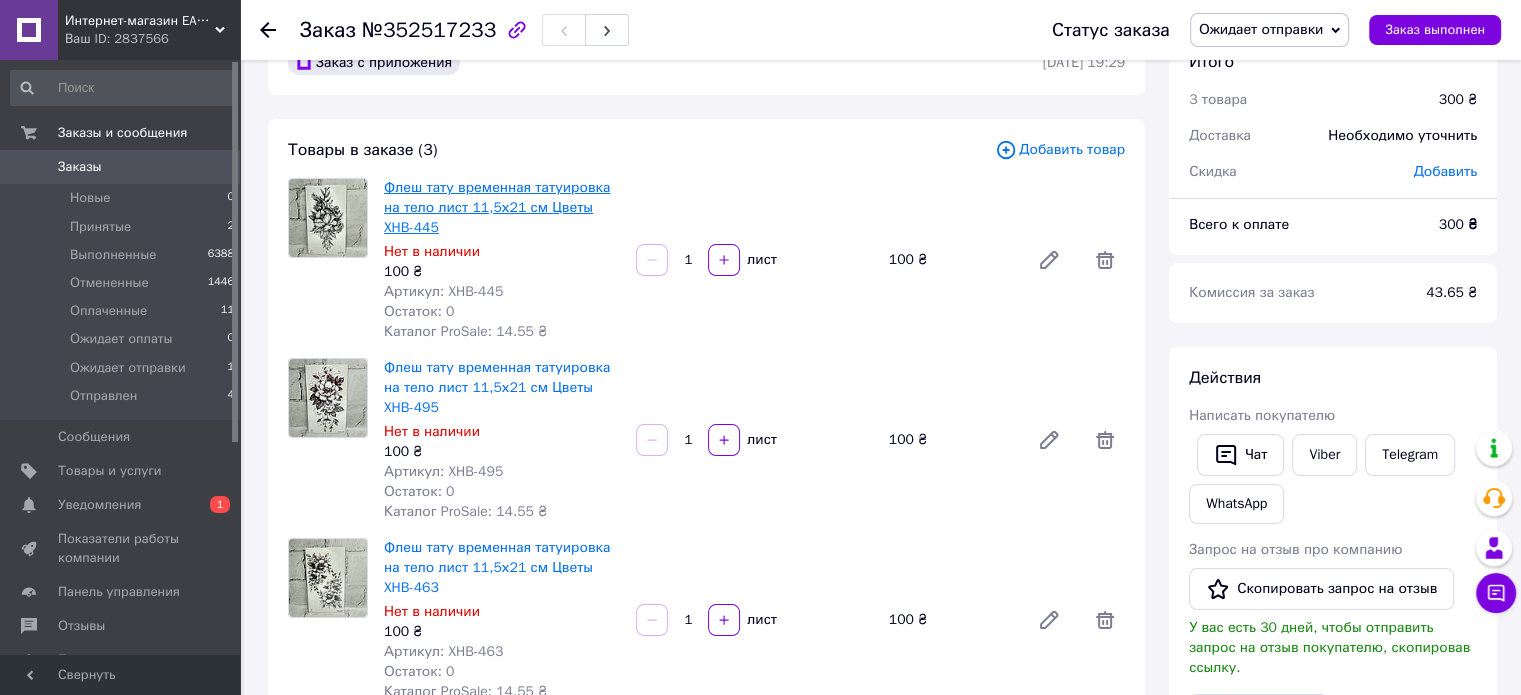 scroll, scrollTop: 100, scrollLeft: 0, axis: vertical 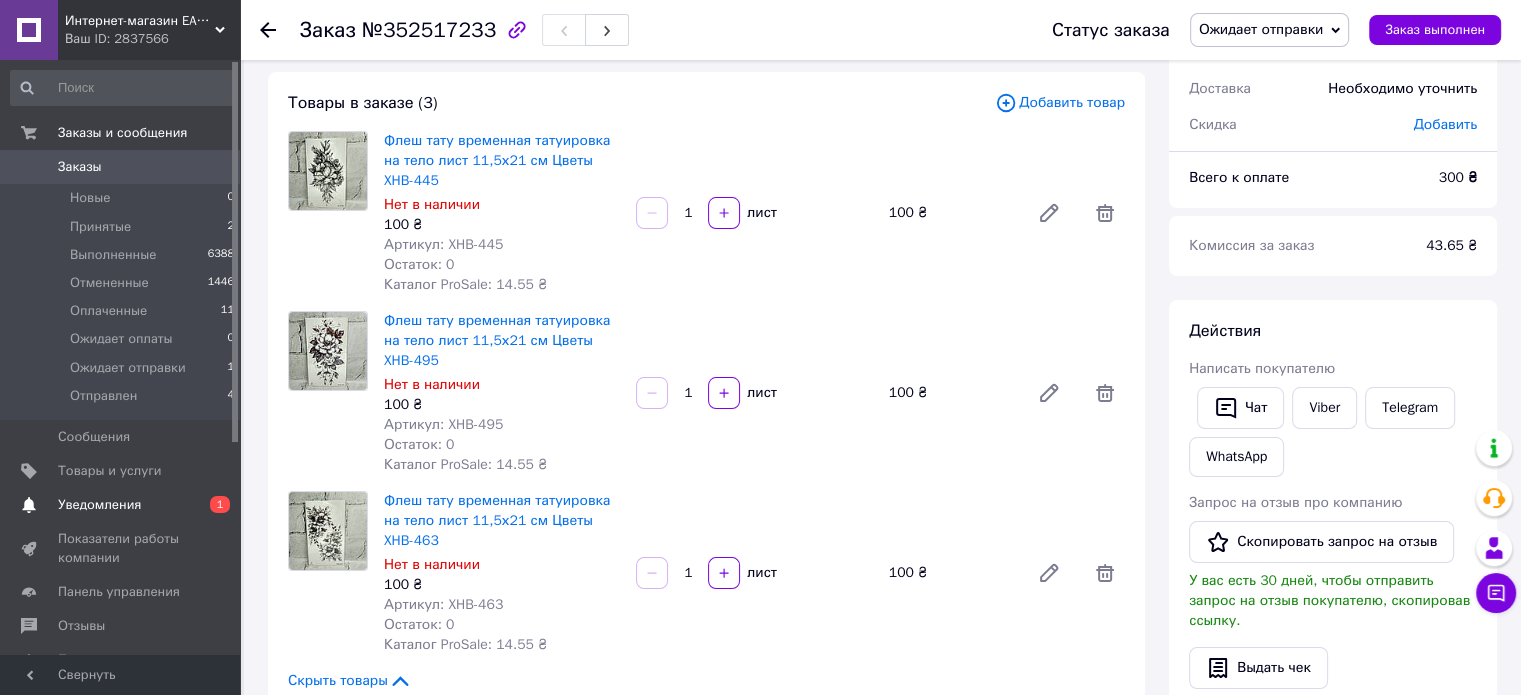 click on "Уведомления 0 1" at bounding box center (123, 505) 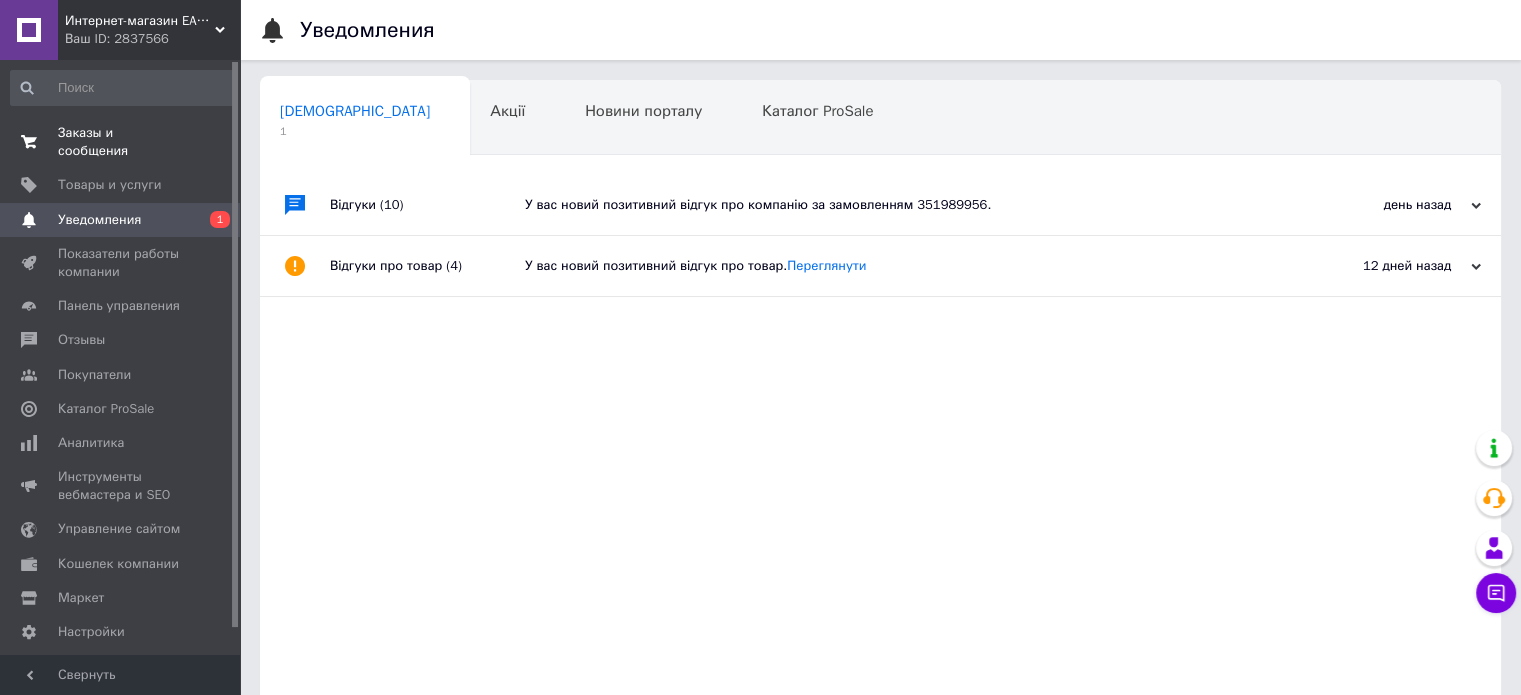 click on "Заказы и сообщения" at bounding box center (121, 142) 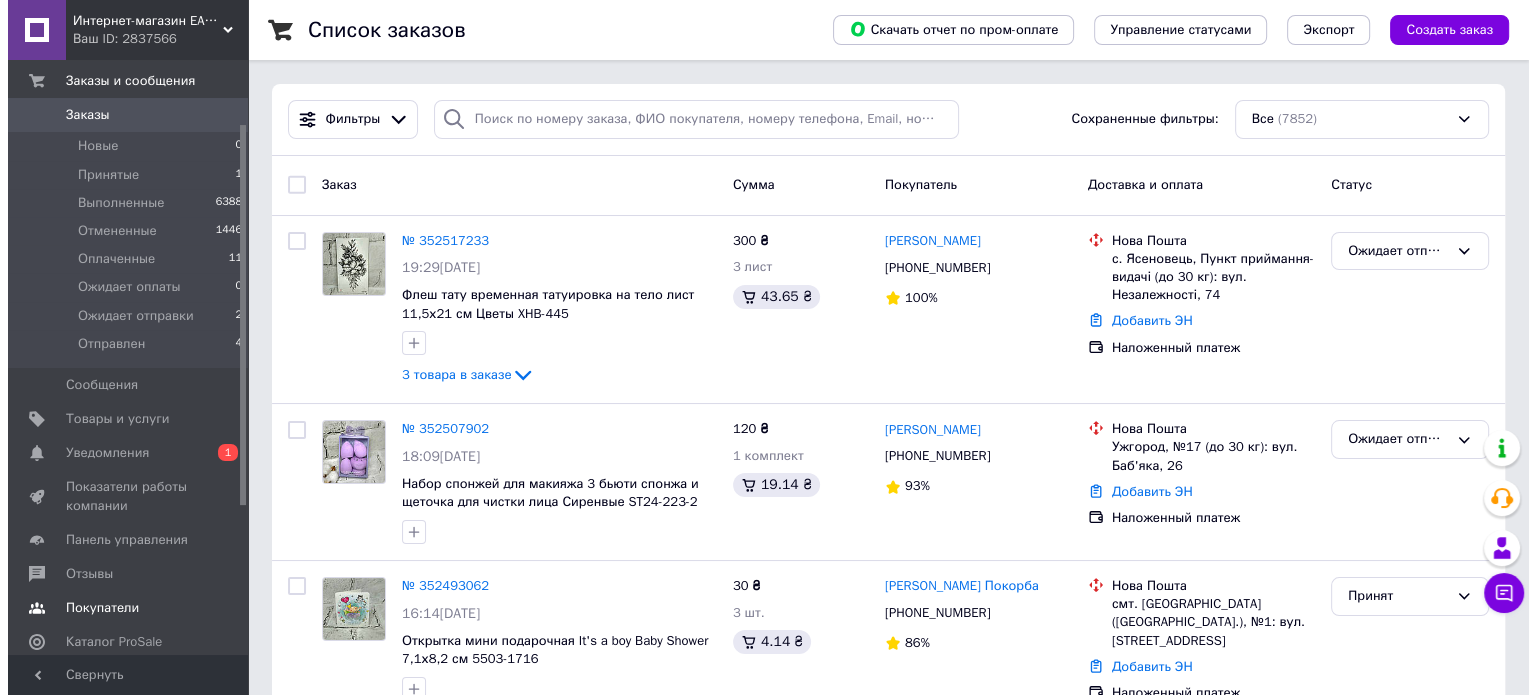 scroll, scrollTop: 100, scrollLeft: 0, axis: vertical 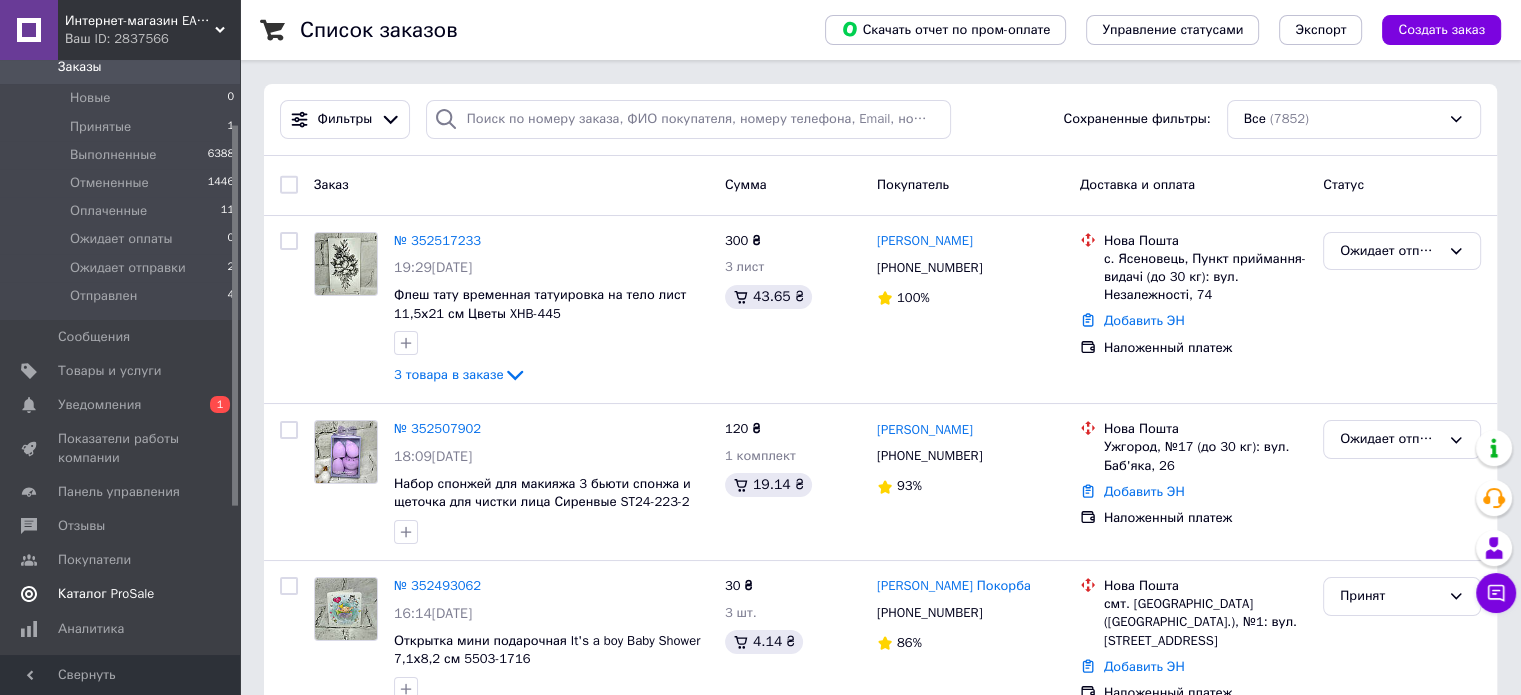 click on "Каталог ProSale" at bounding box center [123, 594] 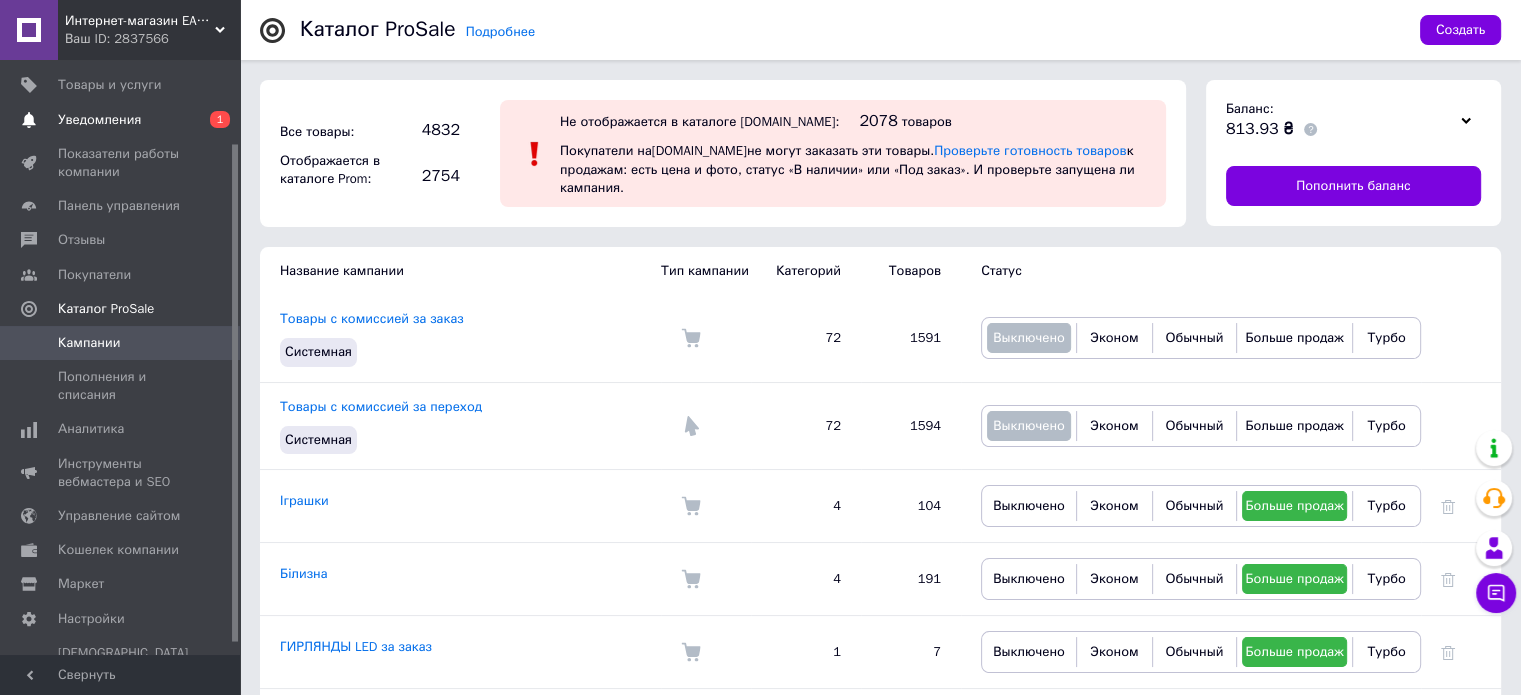 click on "Уведомления" at bounding box center [121, 120] 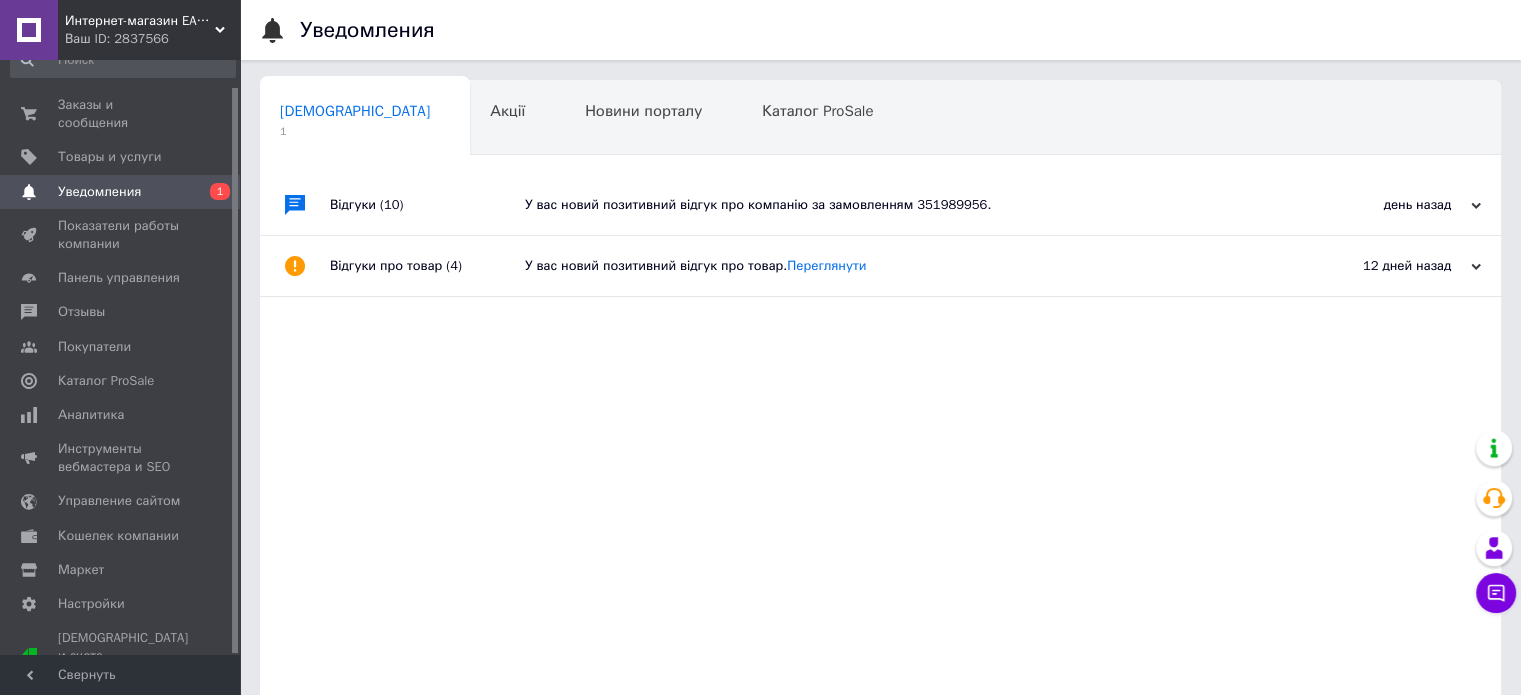 click on "Заказы и сообщения" at bounding box center [121, 114] 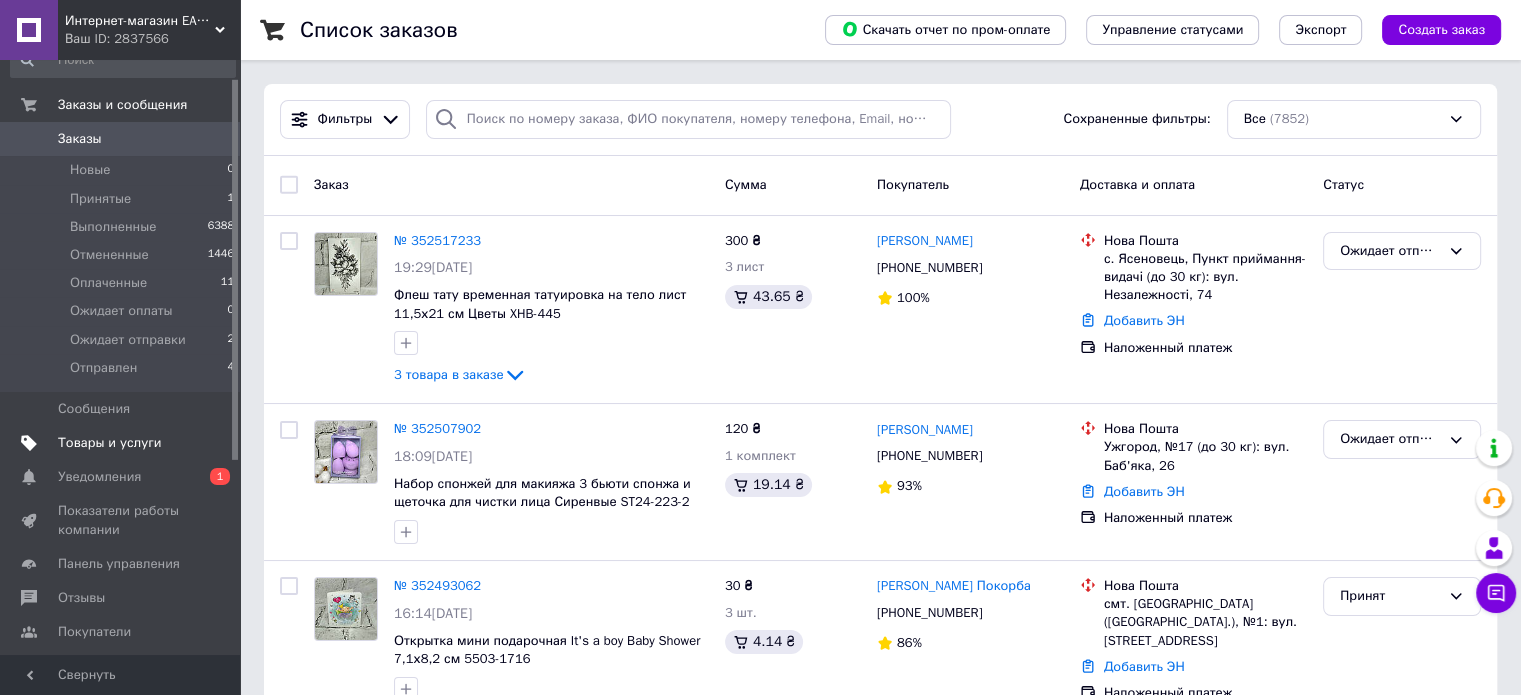 click on "Товары и услуги" at bounding box center [121, 443] 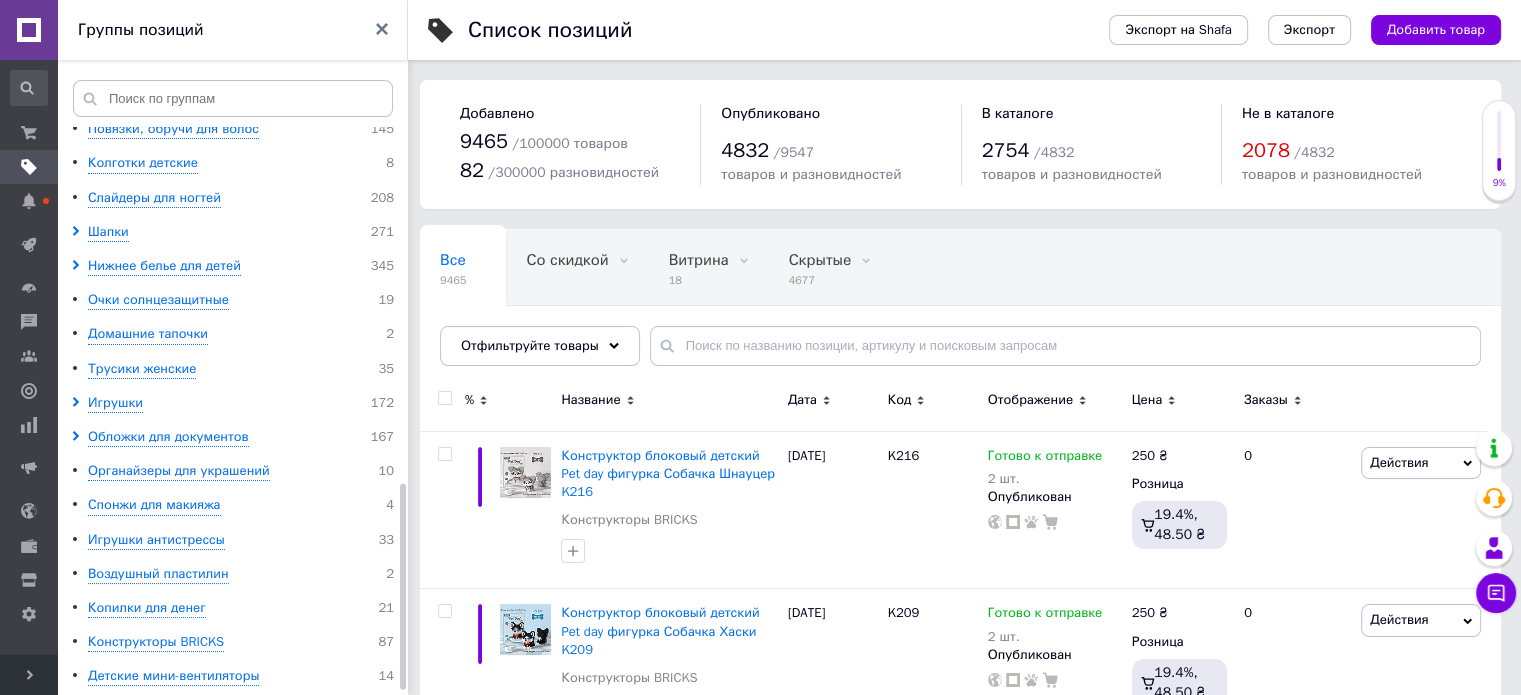 scroll, scrollTop: 995, scrollLeft: 0, axis: vertical 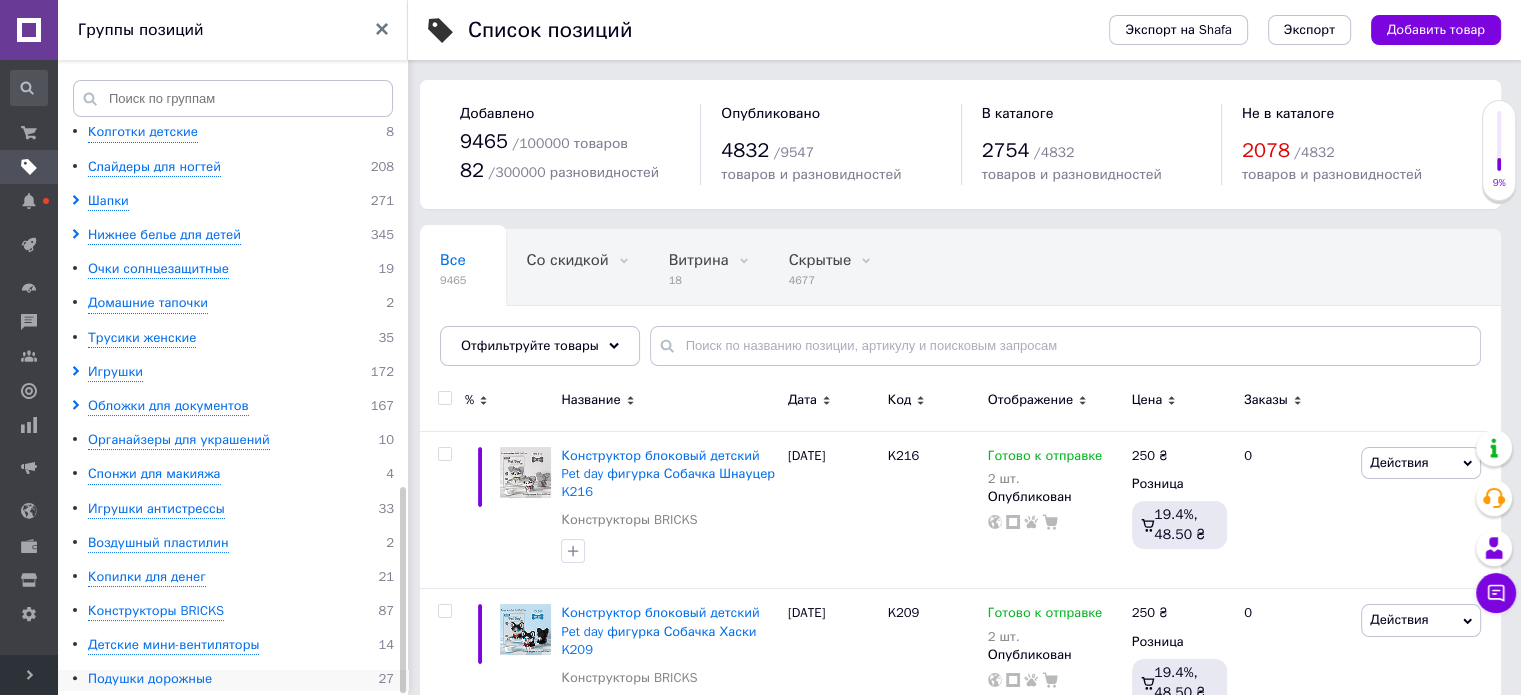 click on "Подушки дорожные" at bounding box center (150, 679) 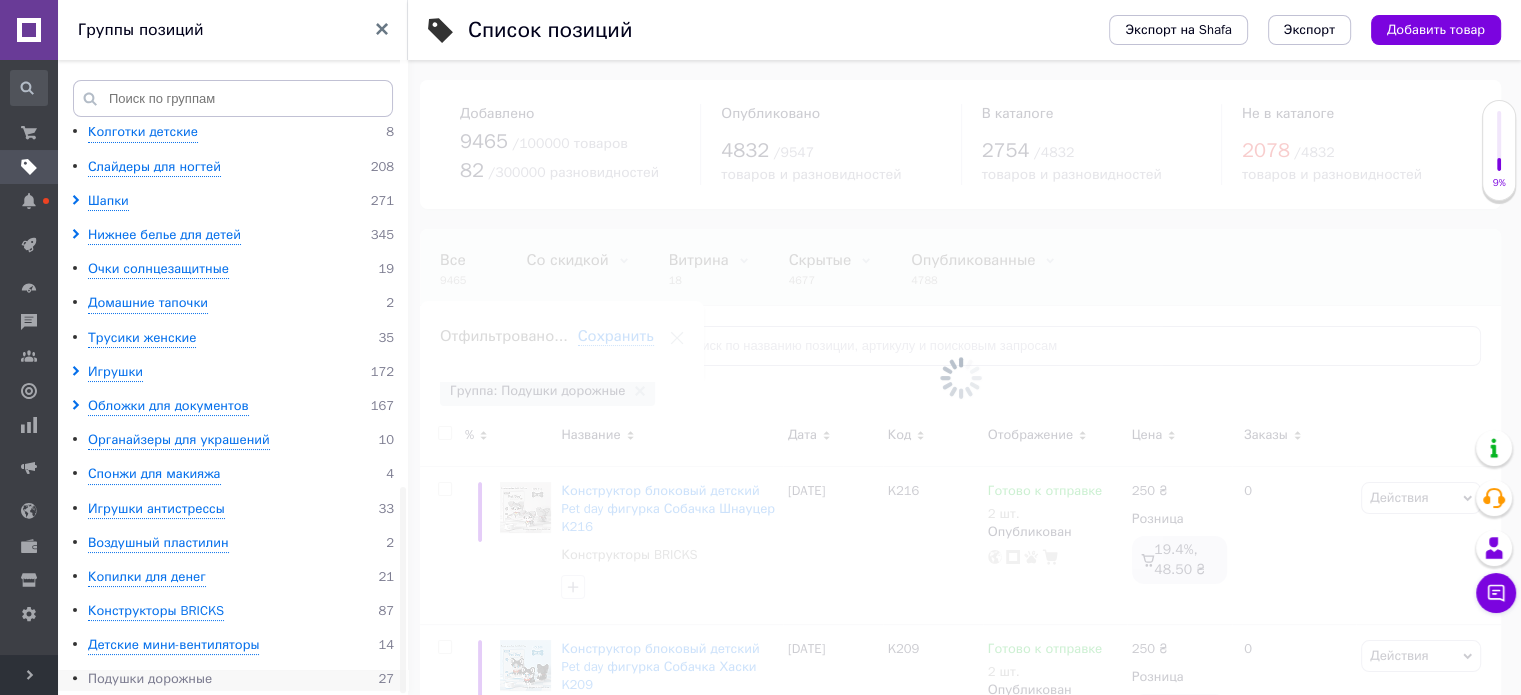 scroll, scrollTop: 0, scrollLeft: 13, axis: horizontal 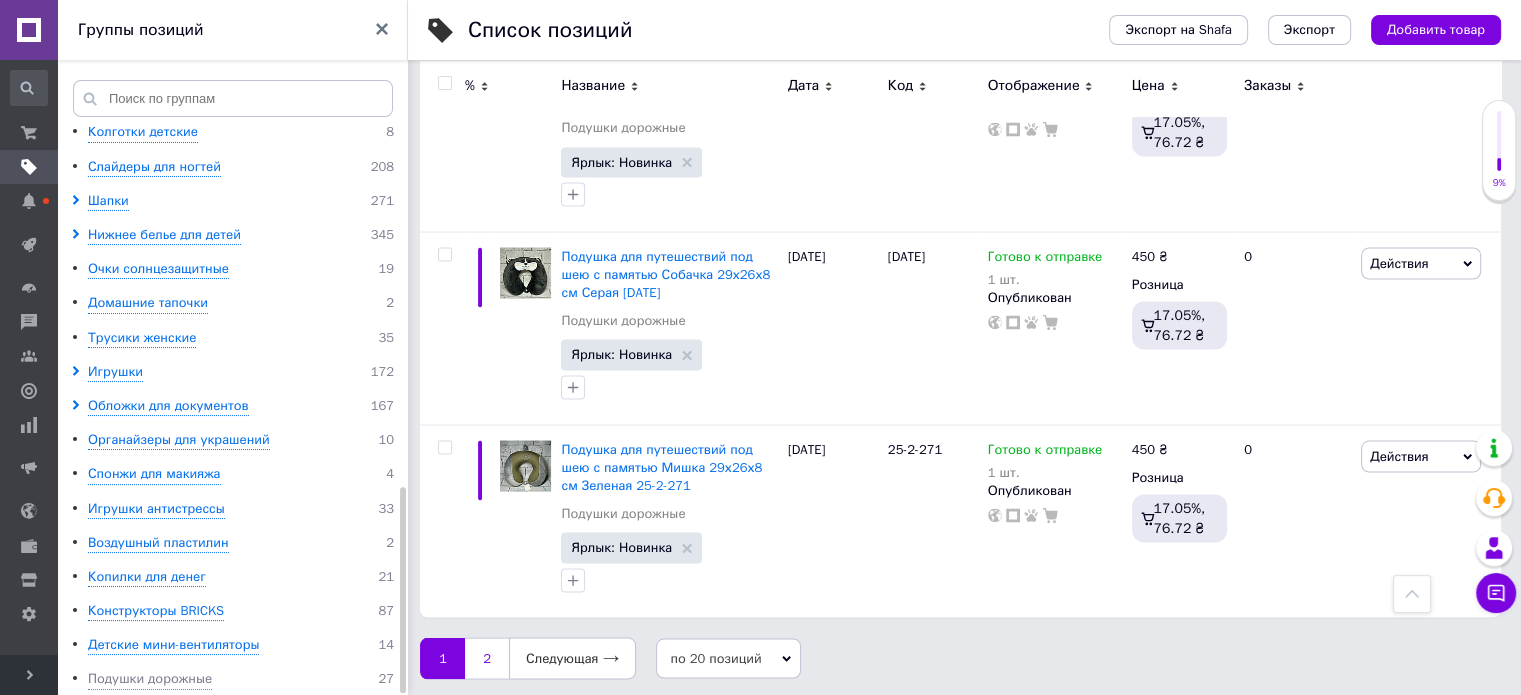 click on "2" at bounding box center [487, 658] 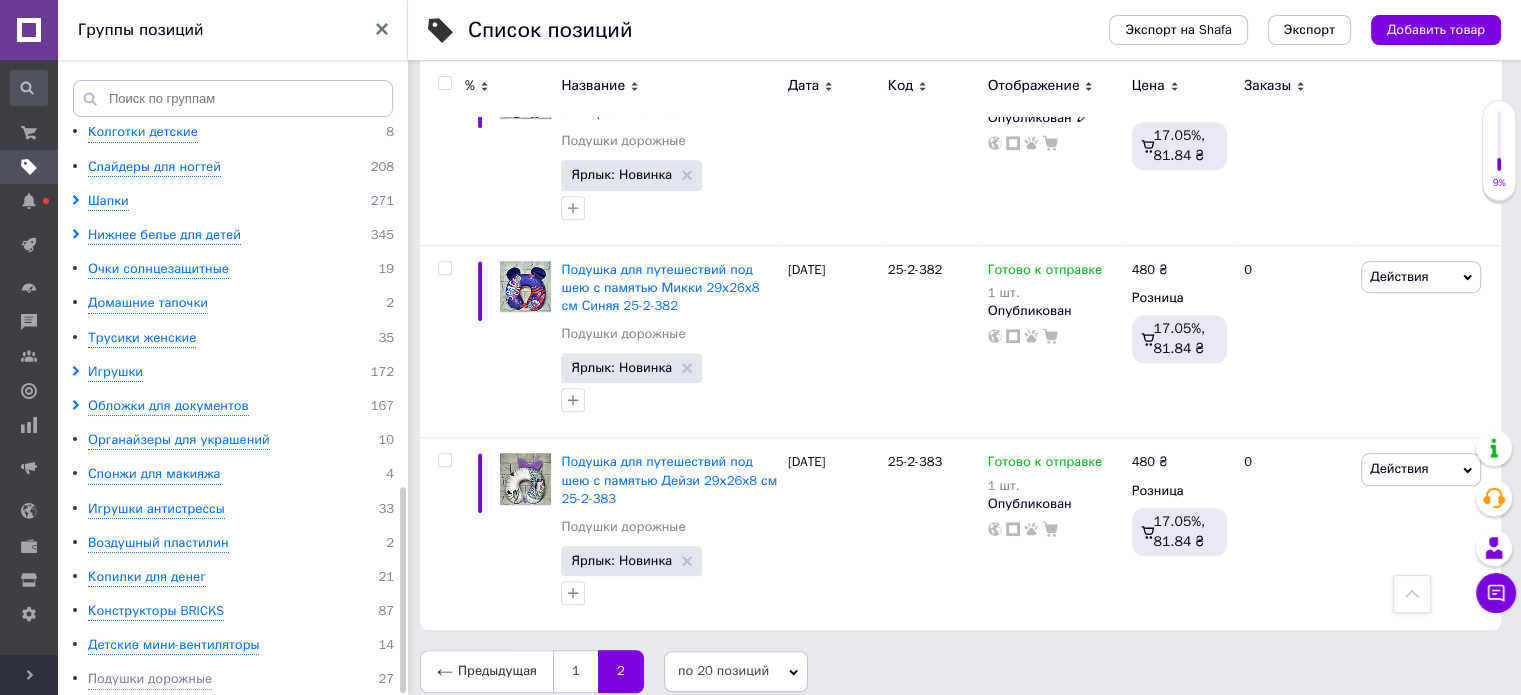 scroll, scrollTop: 1202, scrollLeft: 0, axis: vertical 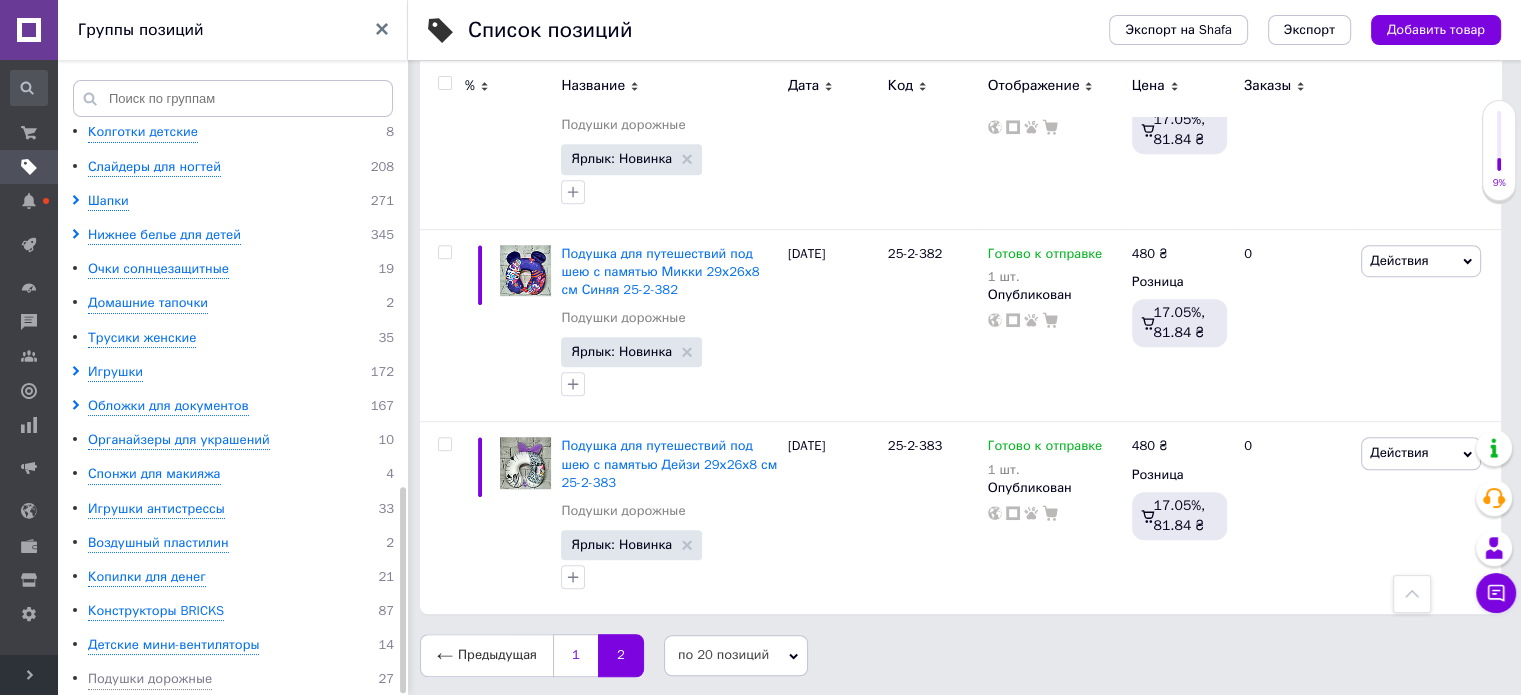 click on "1" at bounding box center [575, 655] 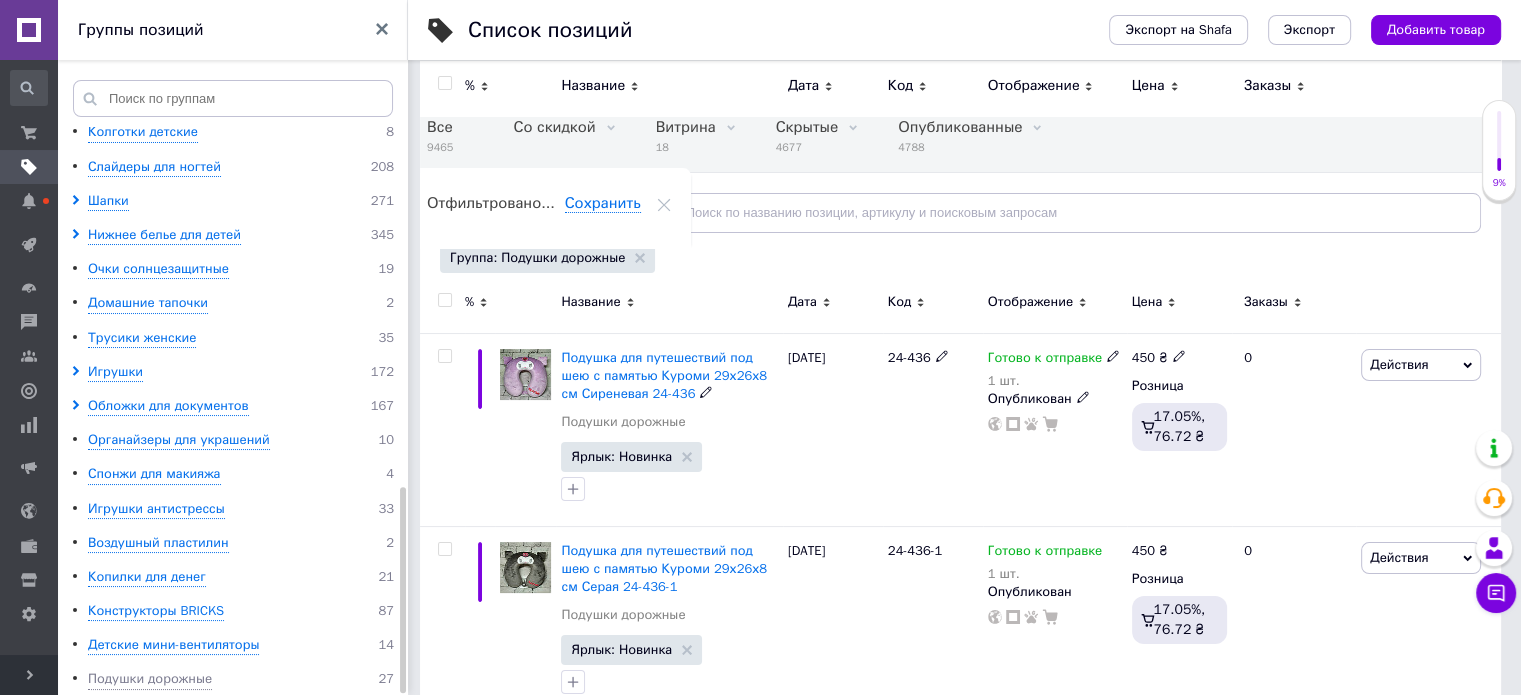 scroll, scrollTop: 102, scrollLeft: 0, axis: vertical 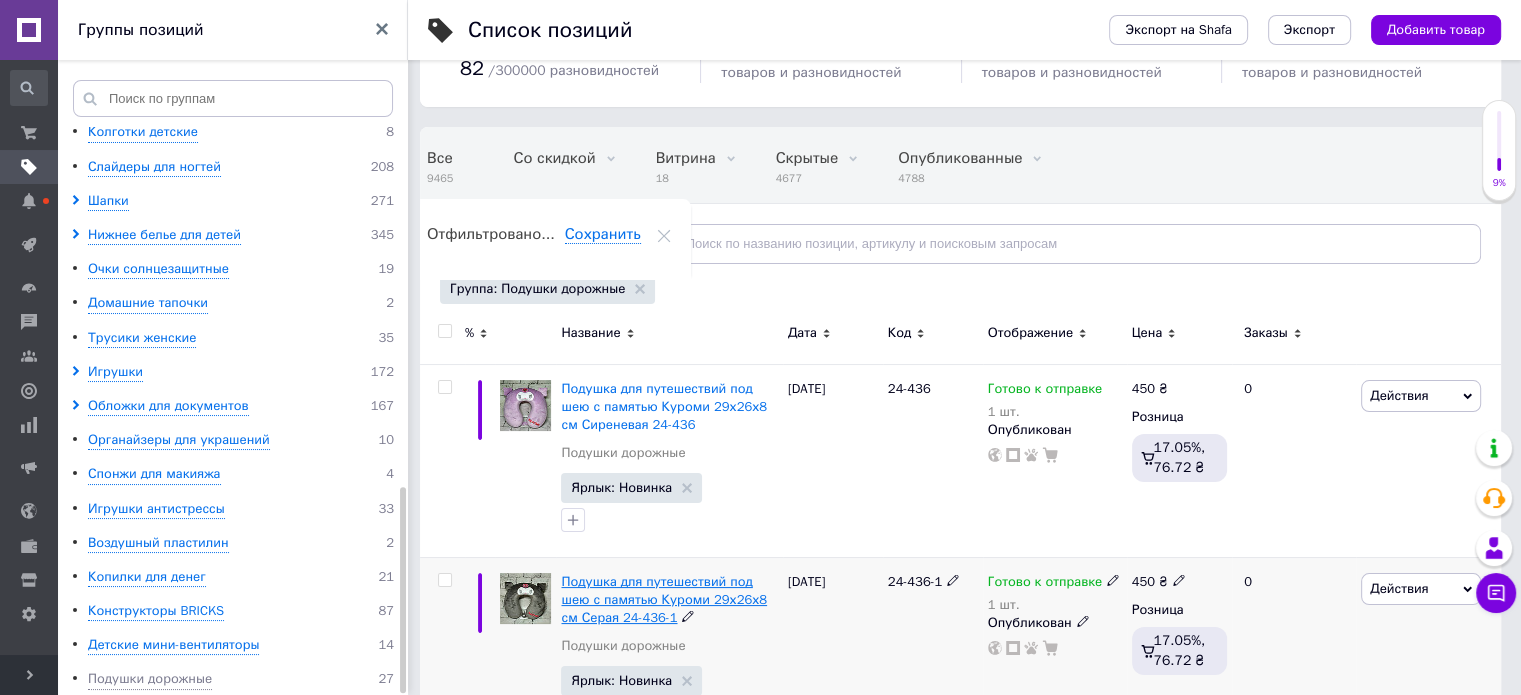 click on "Подушка для путешествий под шею с памятью Куроми 29х26х8 см Серая 24-436-1" at bounding box center [664, 599] 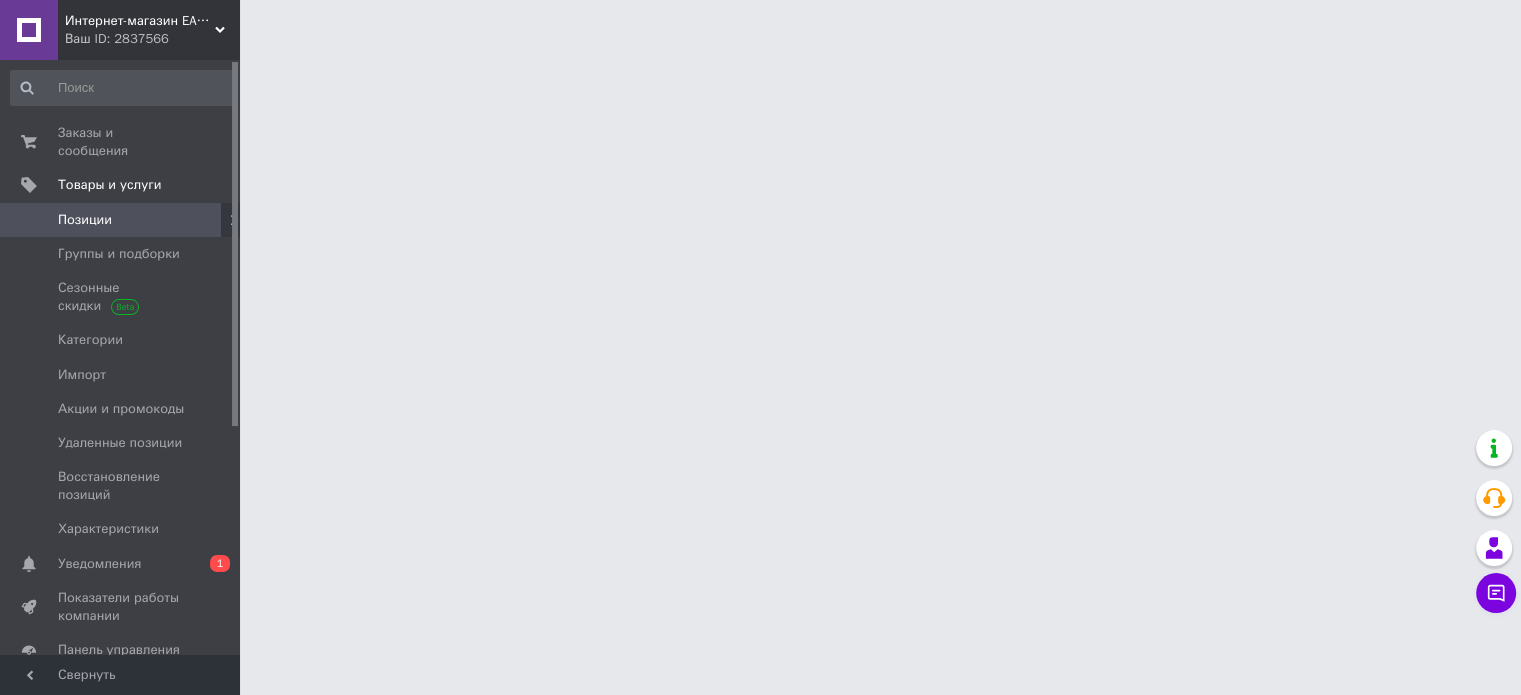 scroll, scrollTop: 0, scrollLeft: 0, axis: both 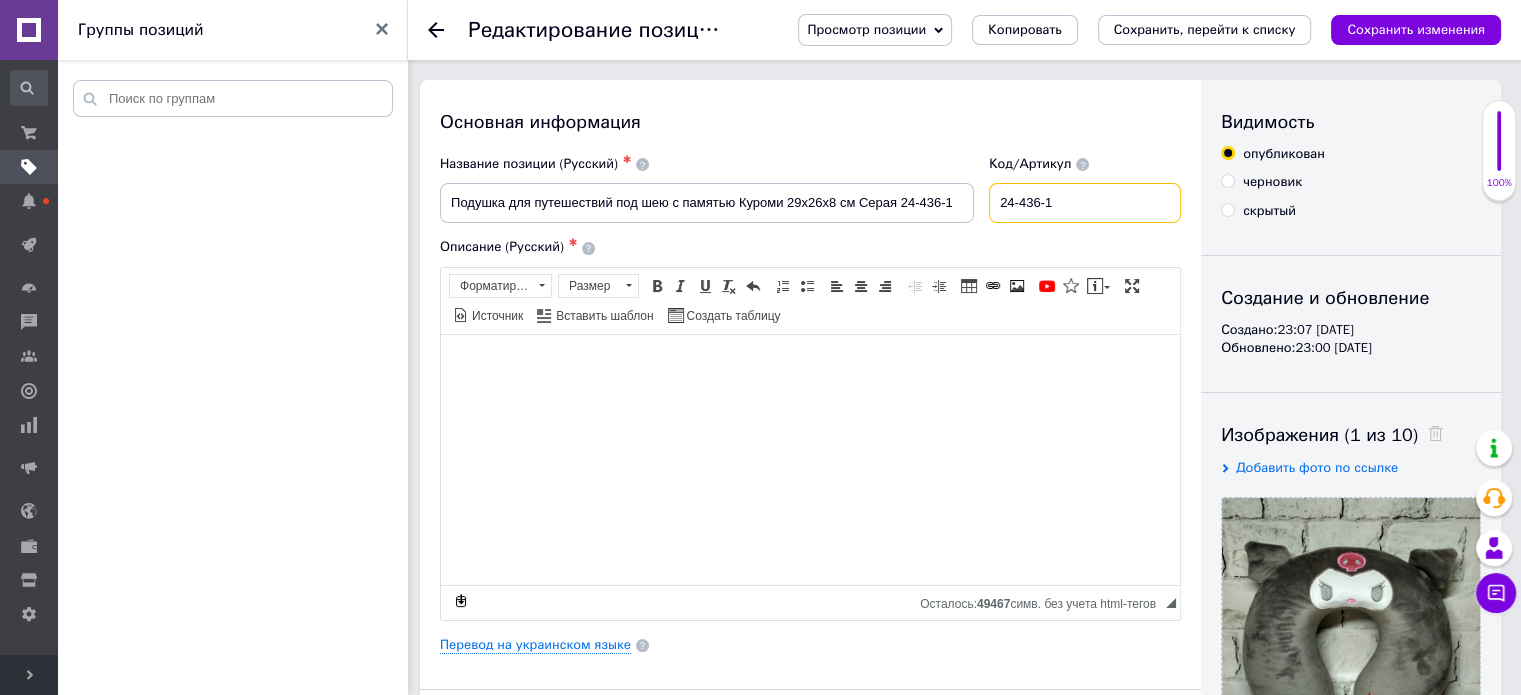 click on "24-436-1" at bounding box center [1085, 203] 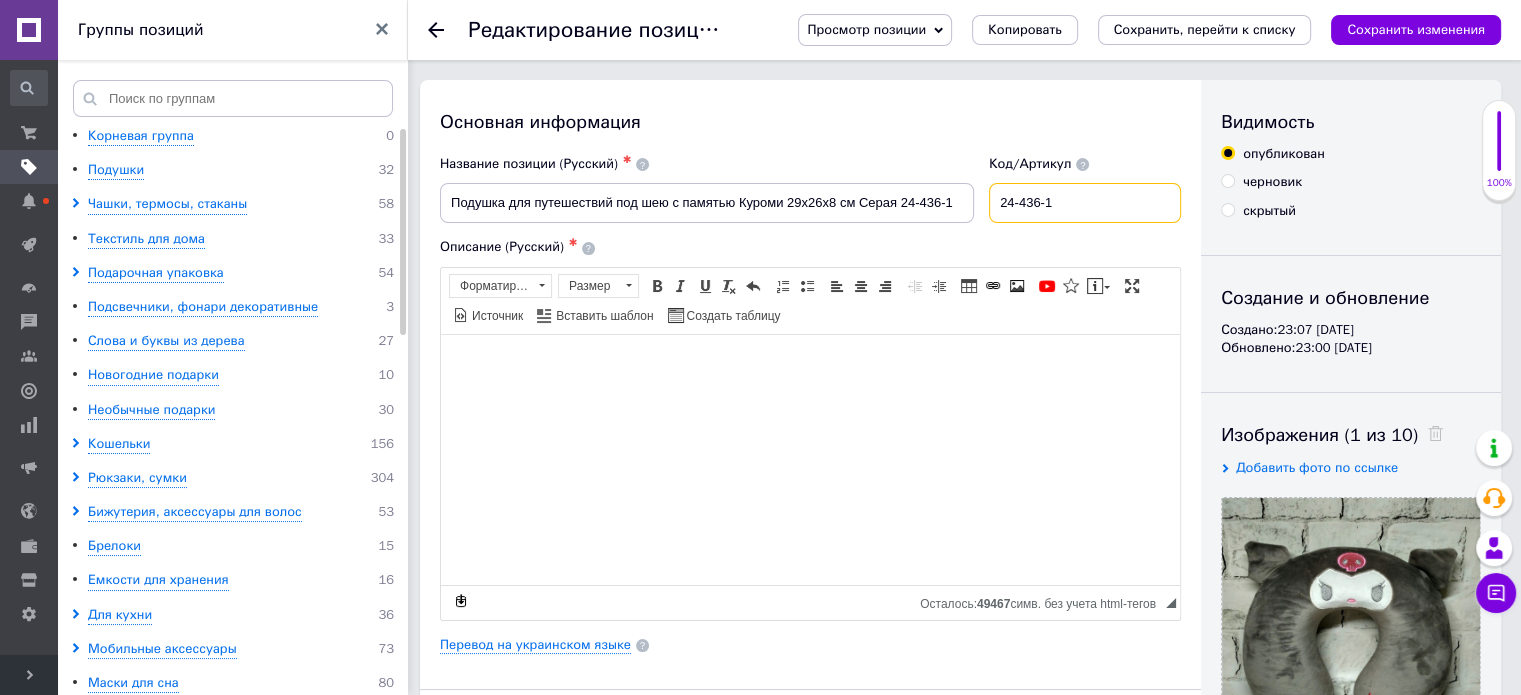 click on "24-436-1" at bounding box center (1085, 203) 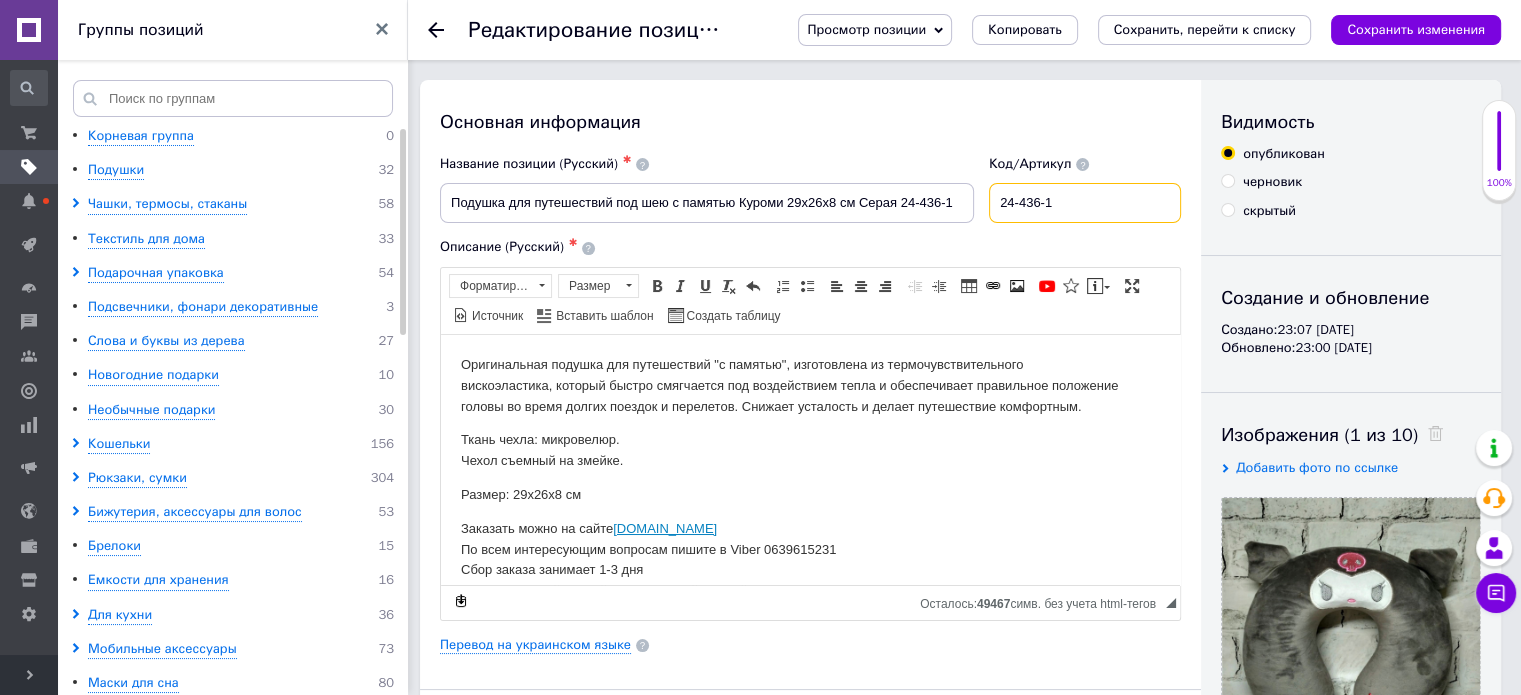 scroll, scrollTop: 0, scrollLeft: 0, axis: both 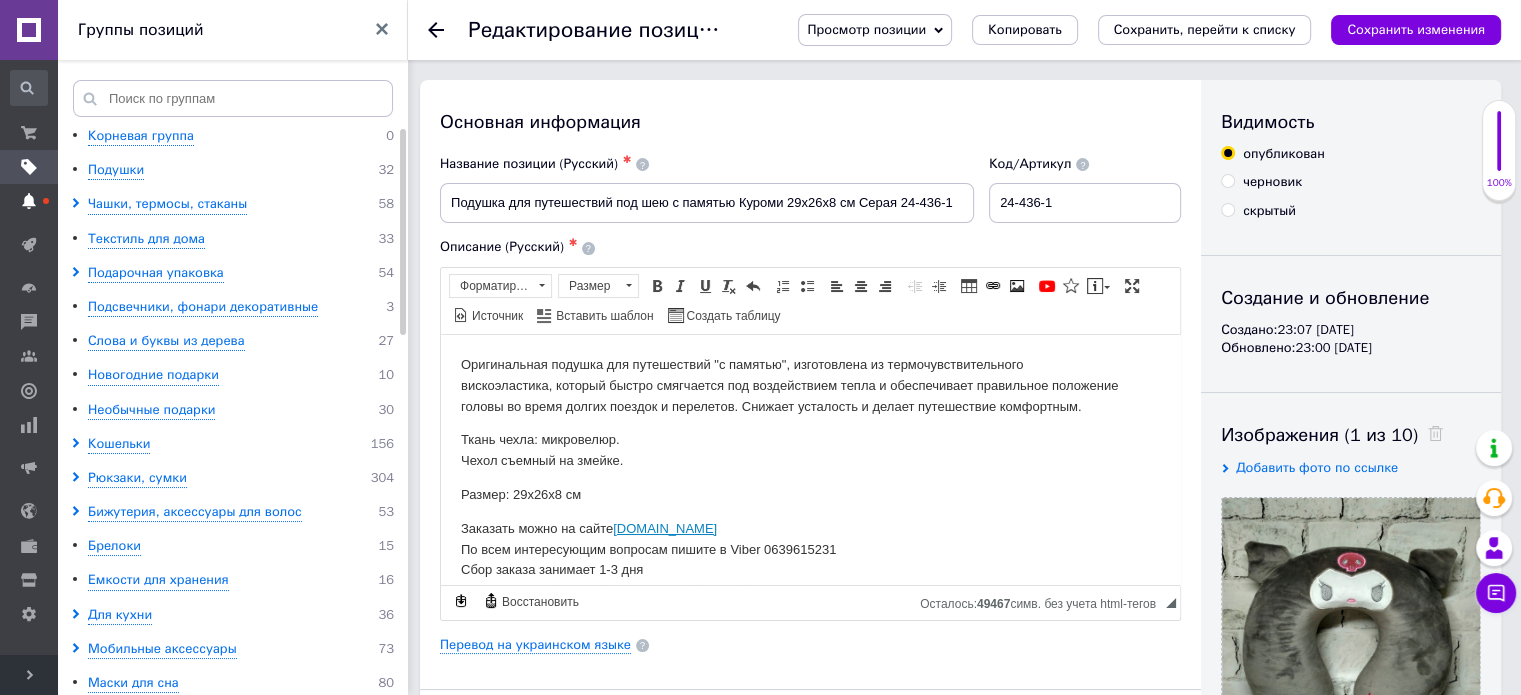 click at bounding box center [29, 201] 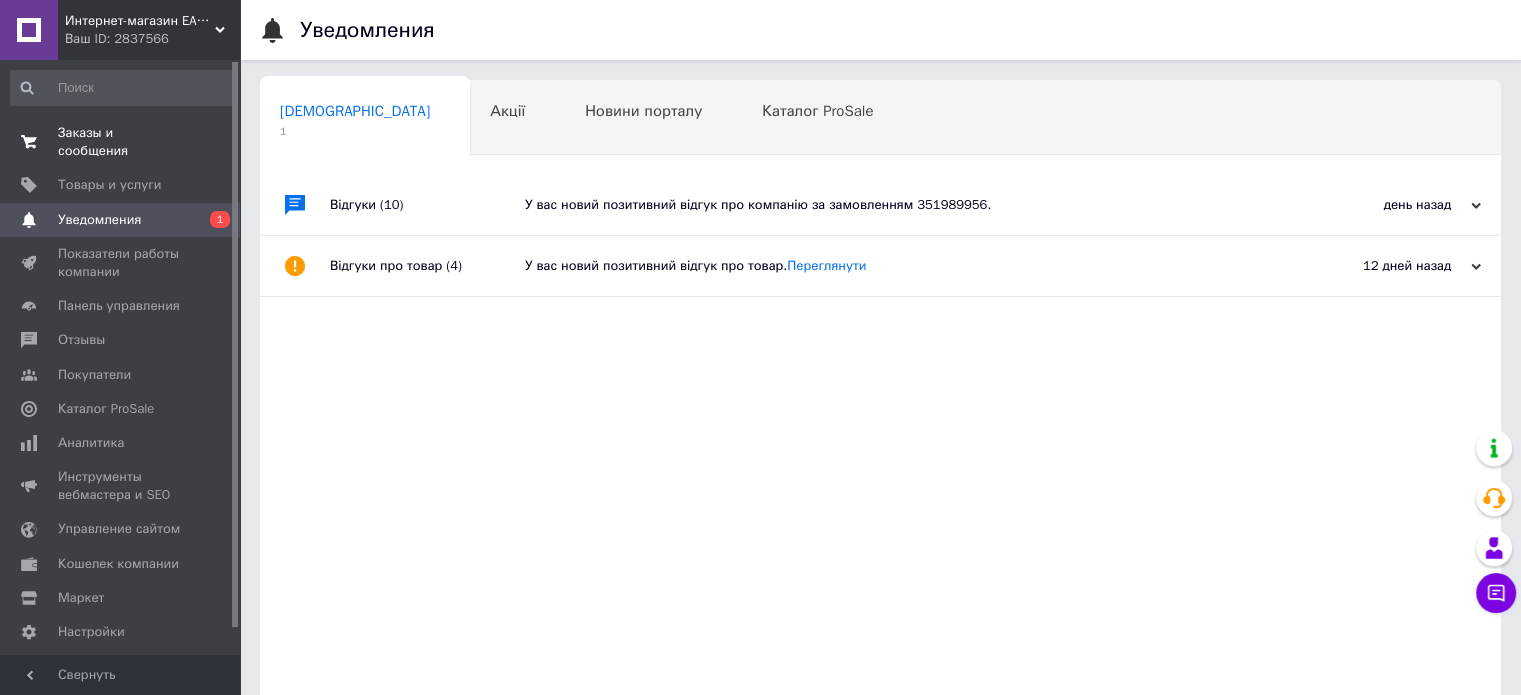 click on "Заказы и сообщения 0 0" at bounding box center (123, 142) 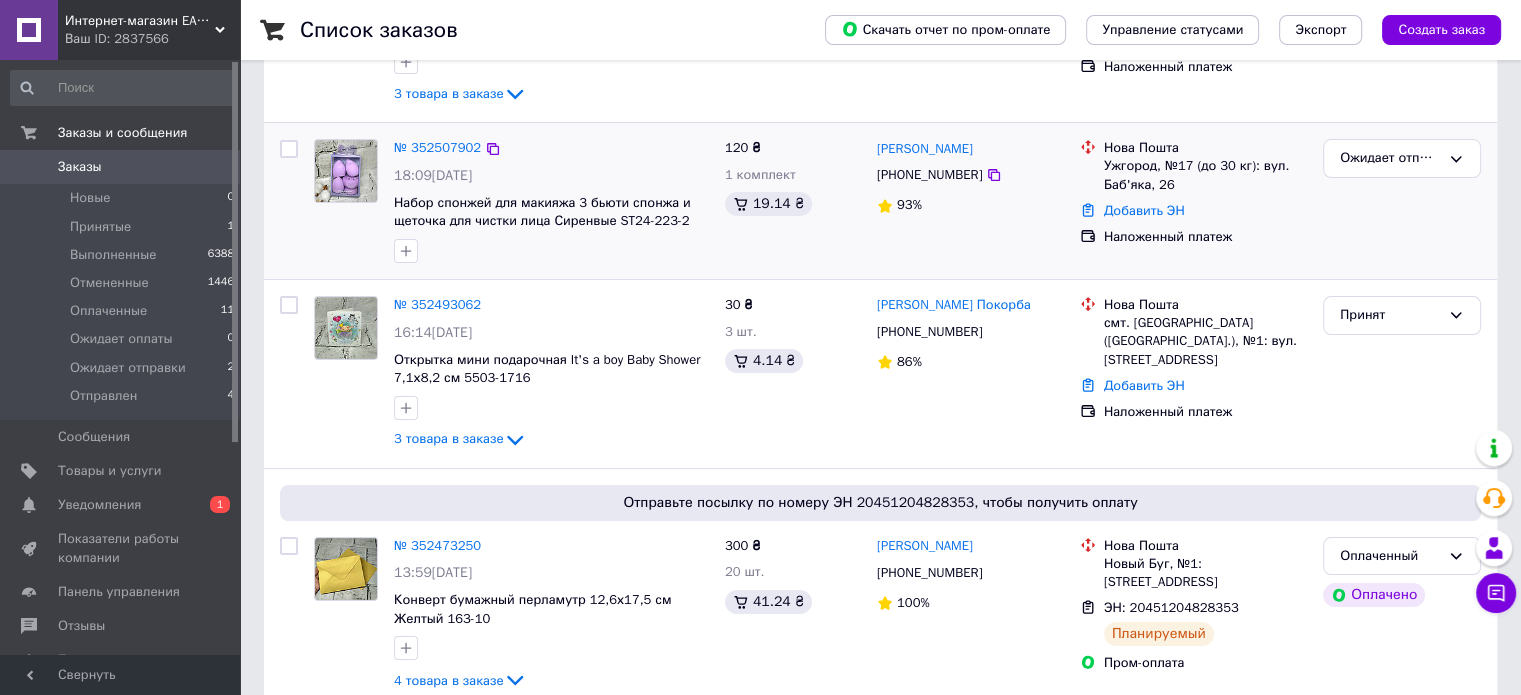scroll, scrollTop: 400, scrollLeft: 0, axis: vertical 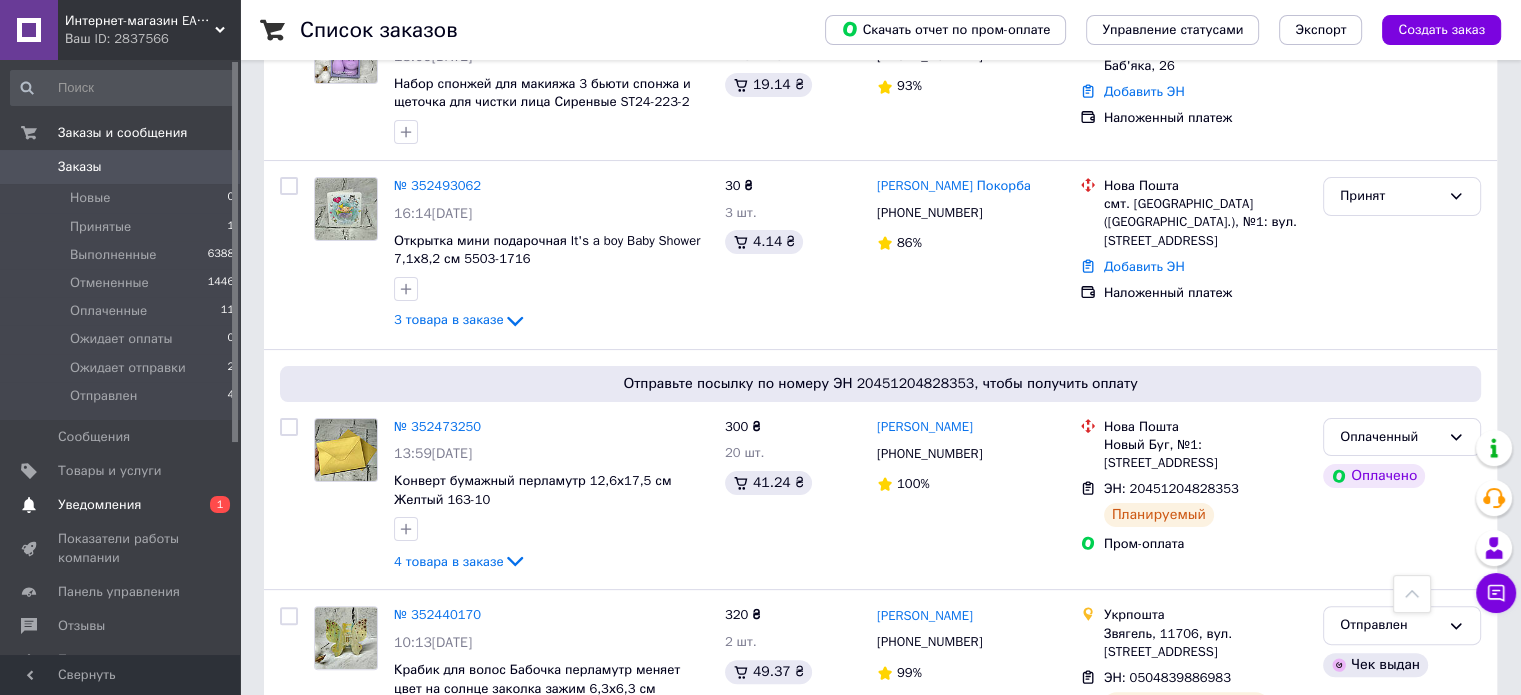 click on "Уведомления" at bounding box center (121, 505) 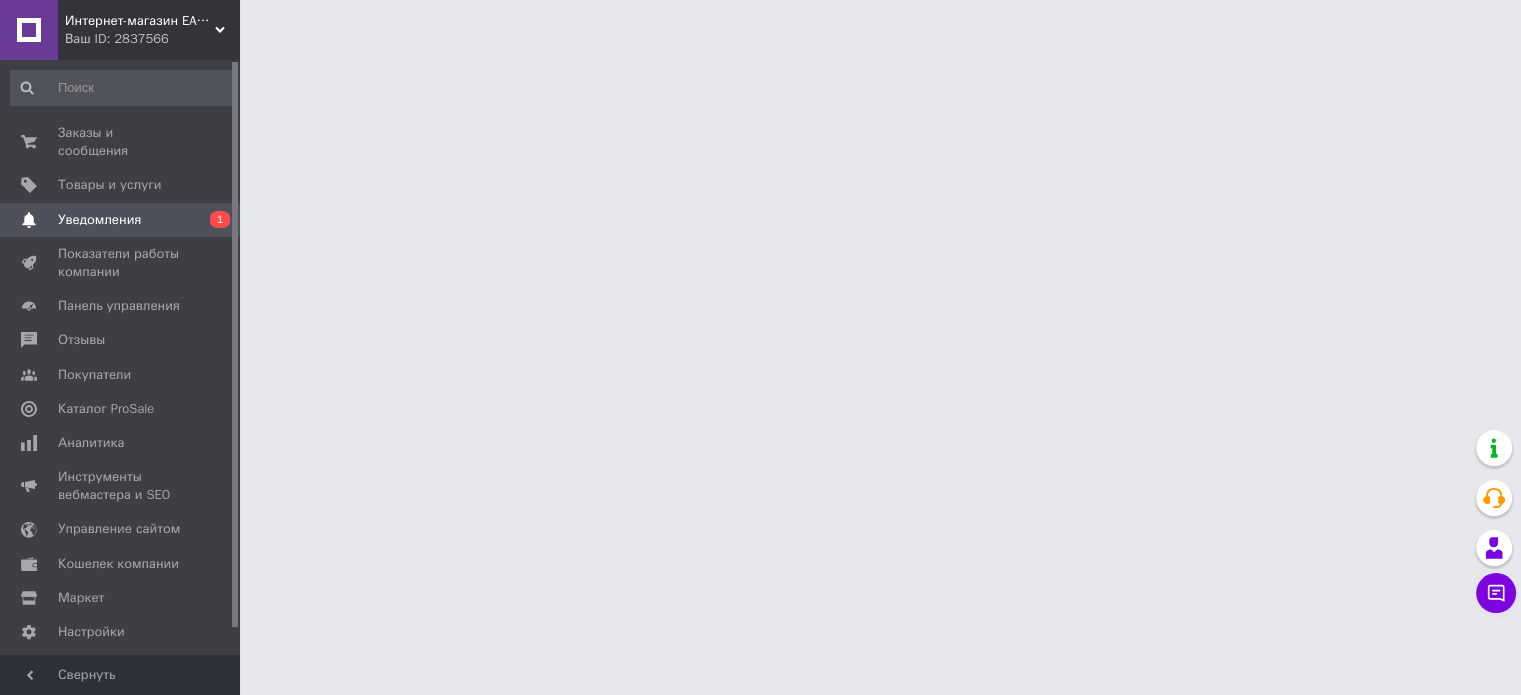 scroll, scrollTop: 0, scrollLeft: 0, axis: both 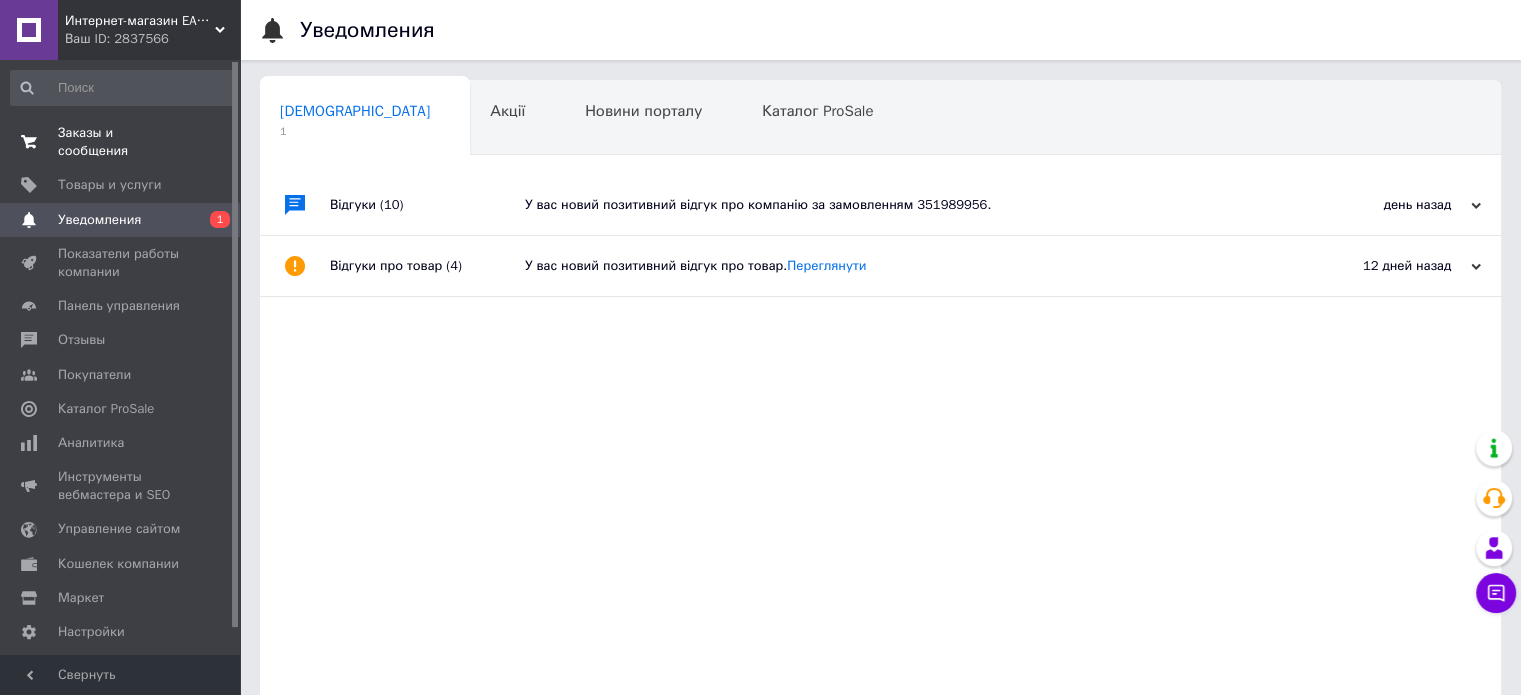 click on "0 0" at bounding box center [212, 142] 